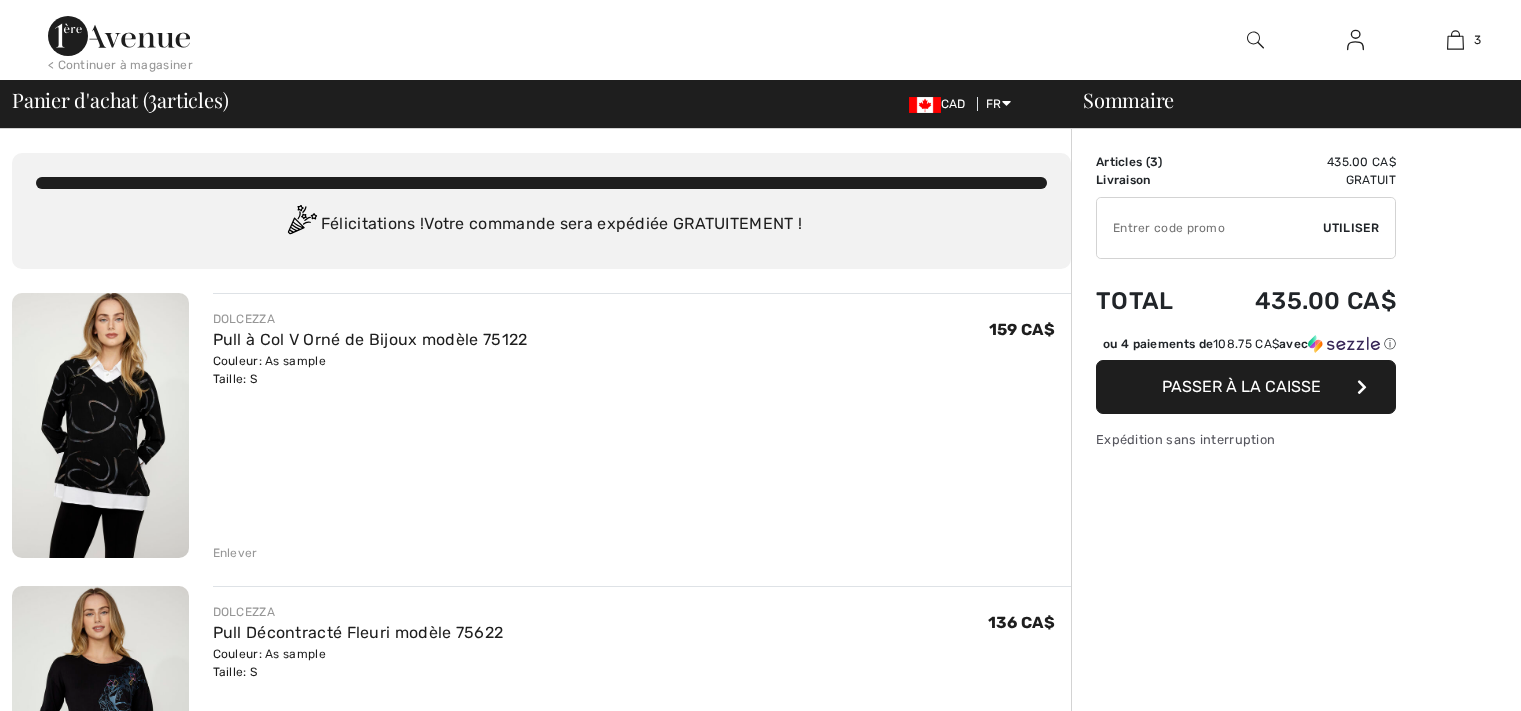 scroll, scrollTop: 0, scrollLeft: 0, axis: both 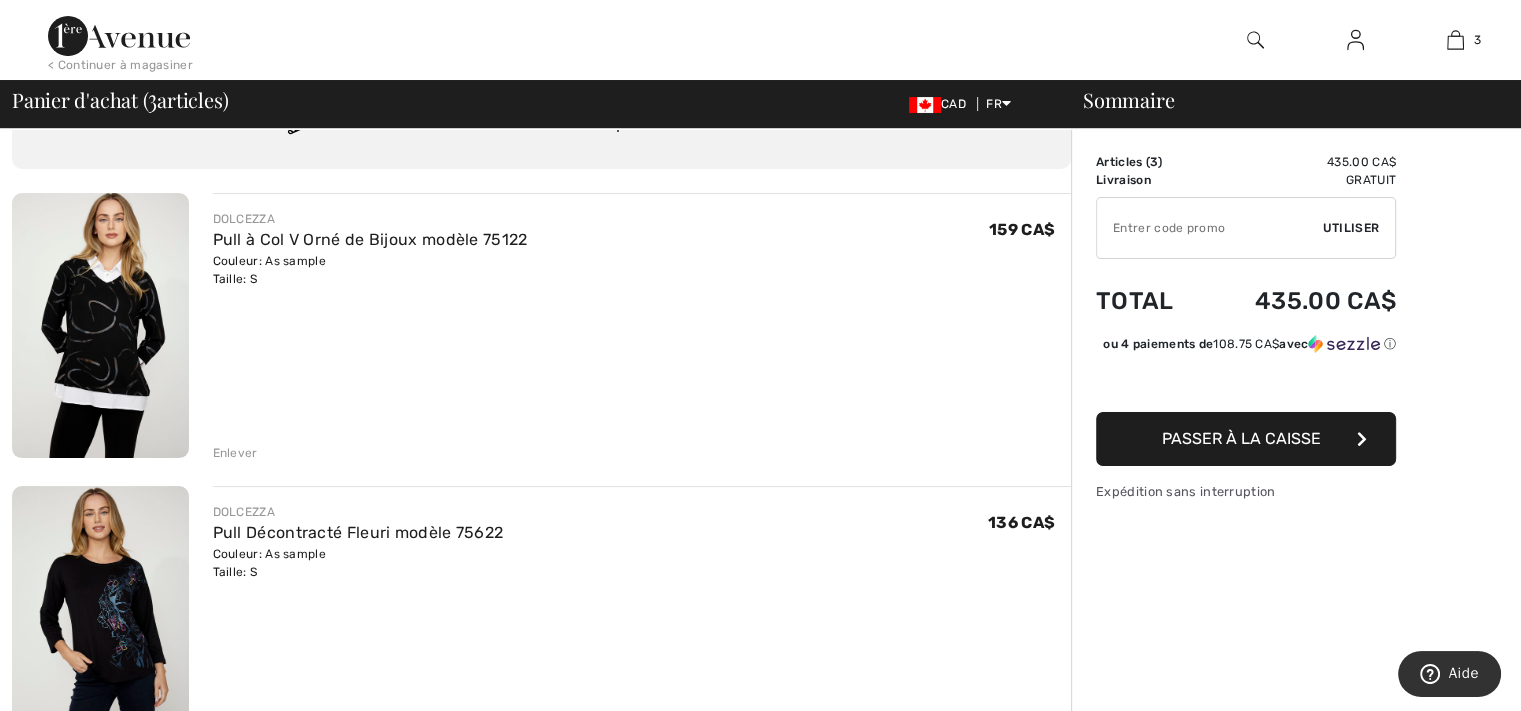 click at bounding box center (100, 325) 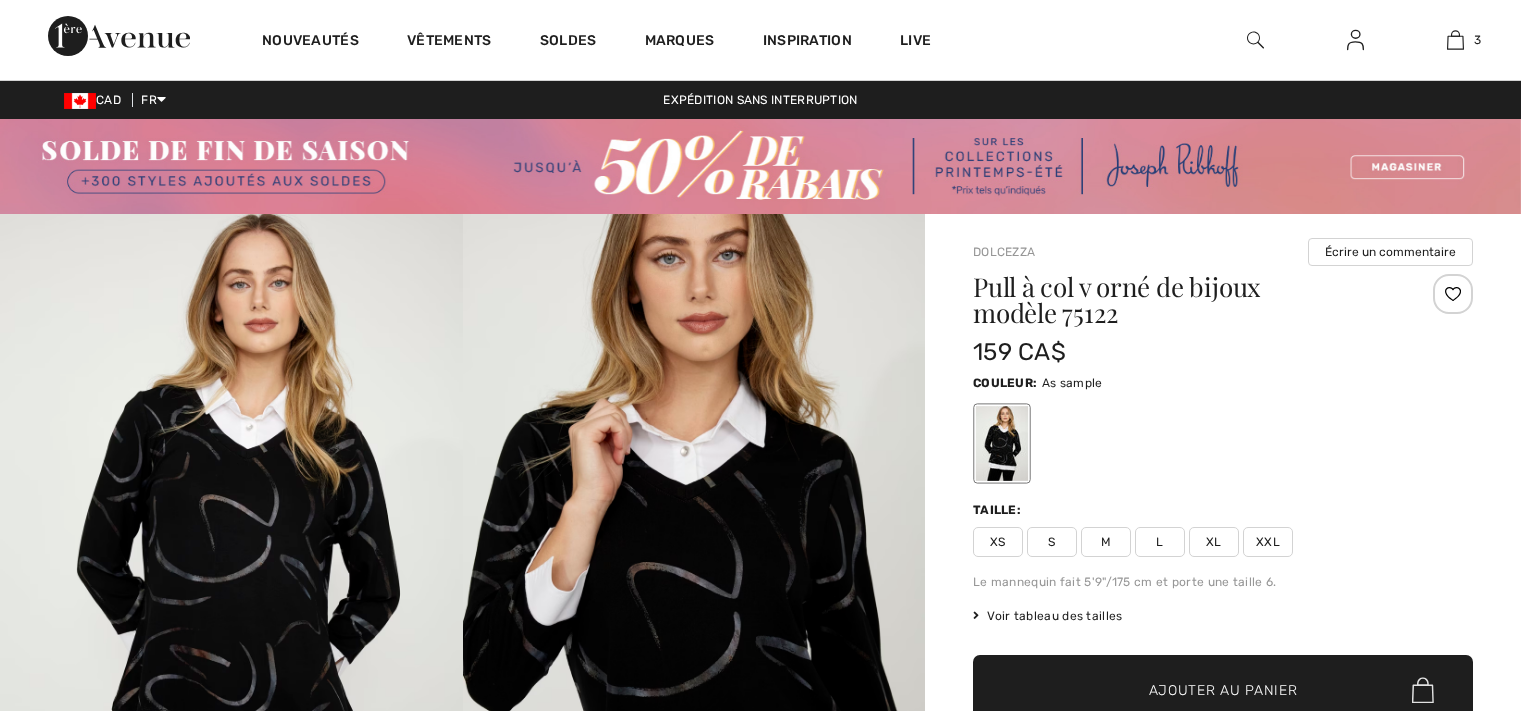 scroll, scrollTop: 0, scrollLeft: 0, axis: both 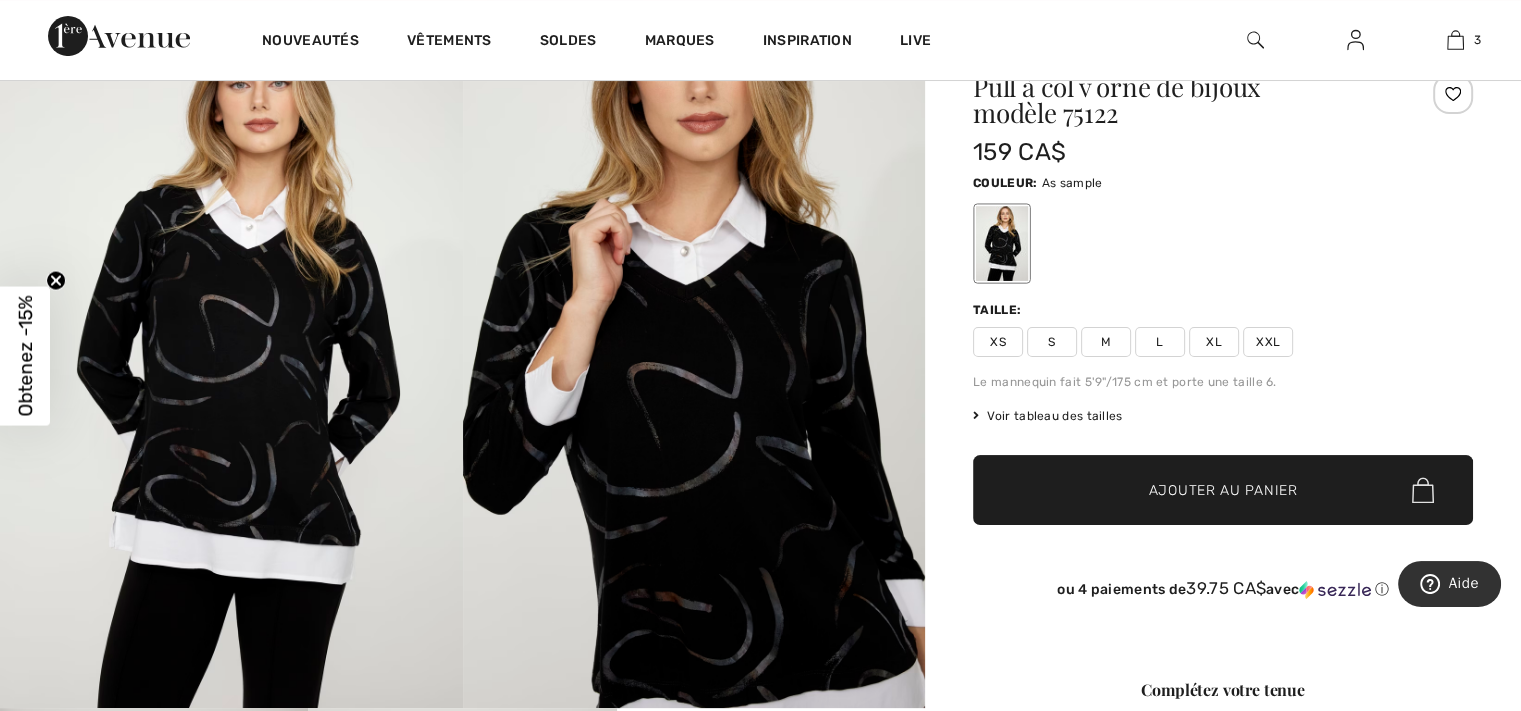 click at bounding box center (694, 361) 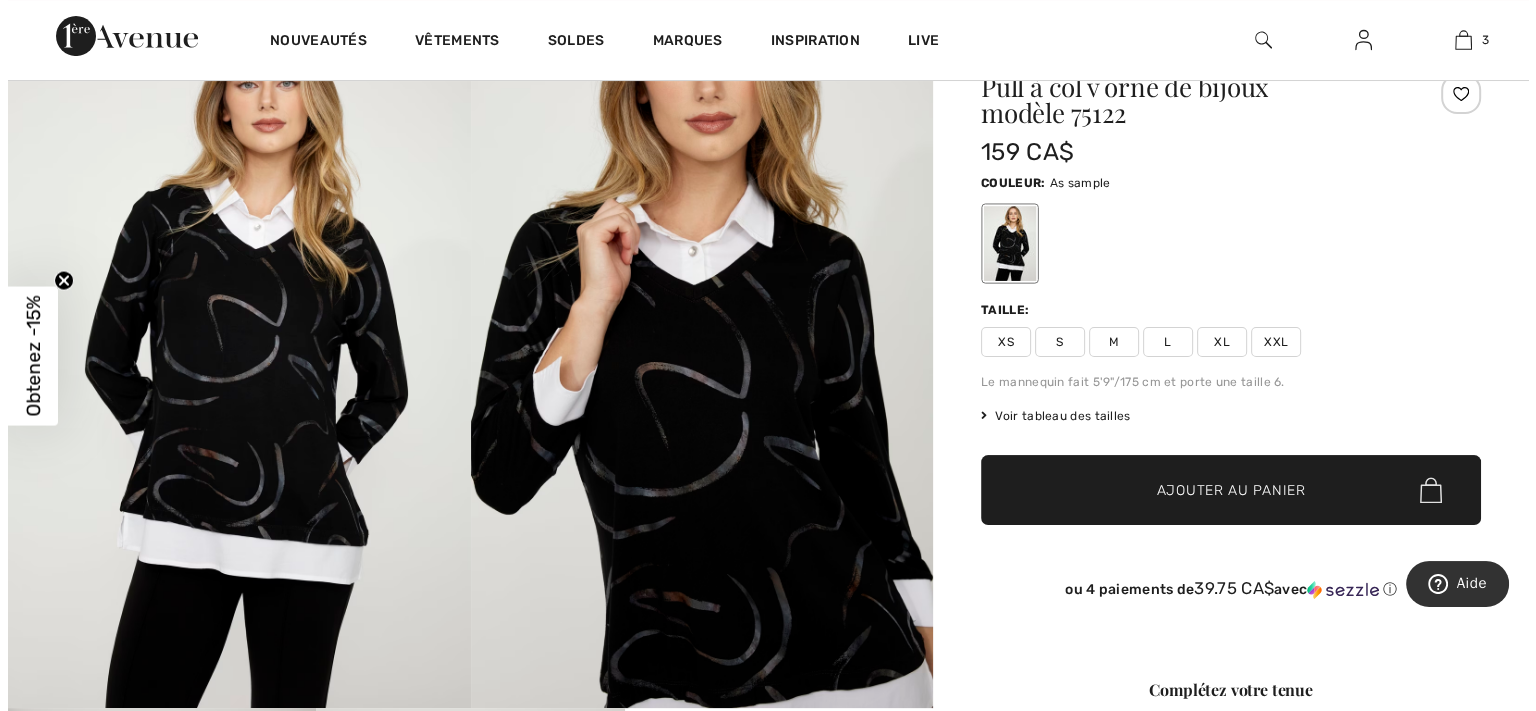 scroll, scrollTop: 201, scrollLeft: 0, axis: vertical 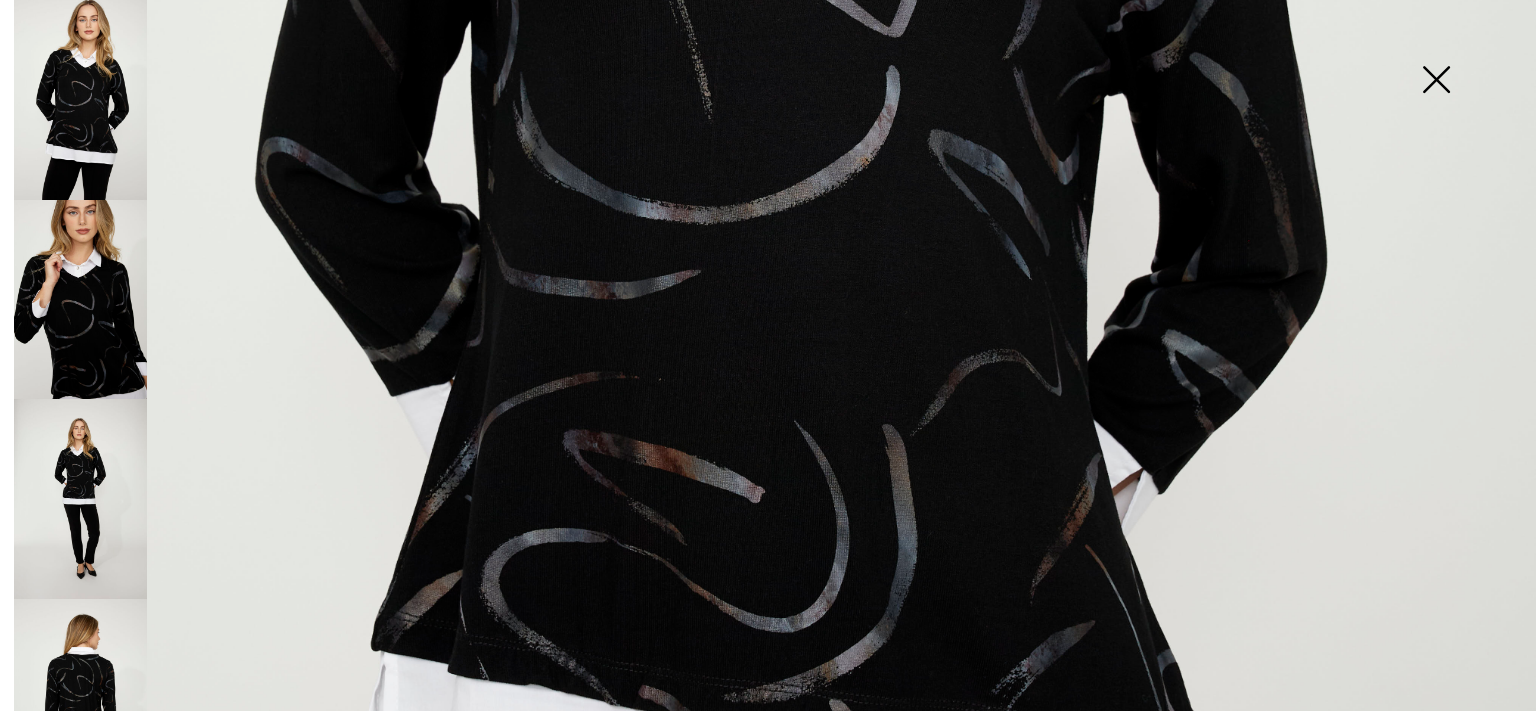 click at bounding box center (80, 499) 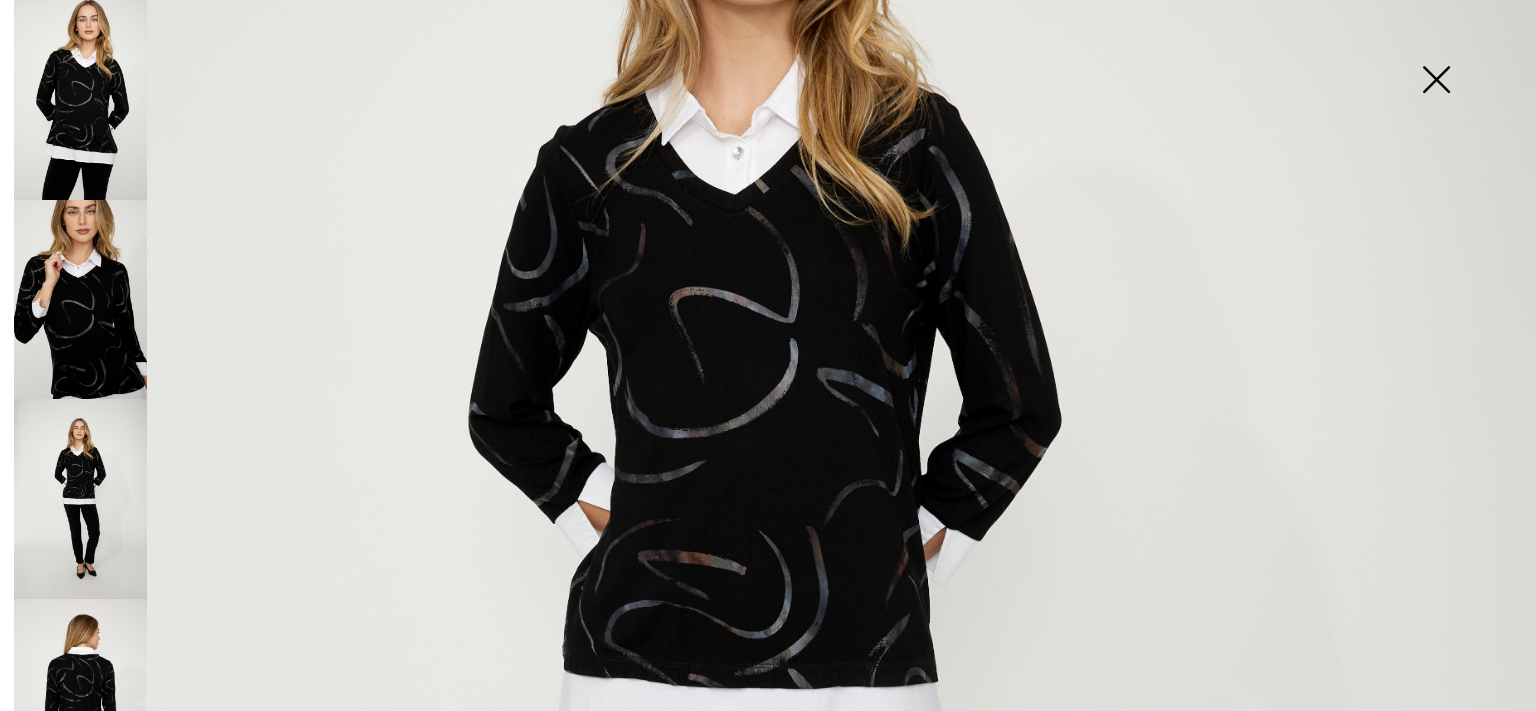 scroll, scrollTop: 400, scrollLeft: 0, axis: vertical 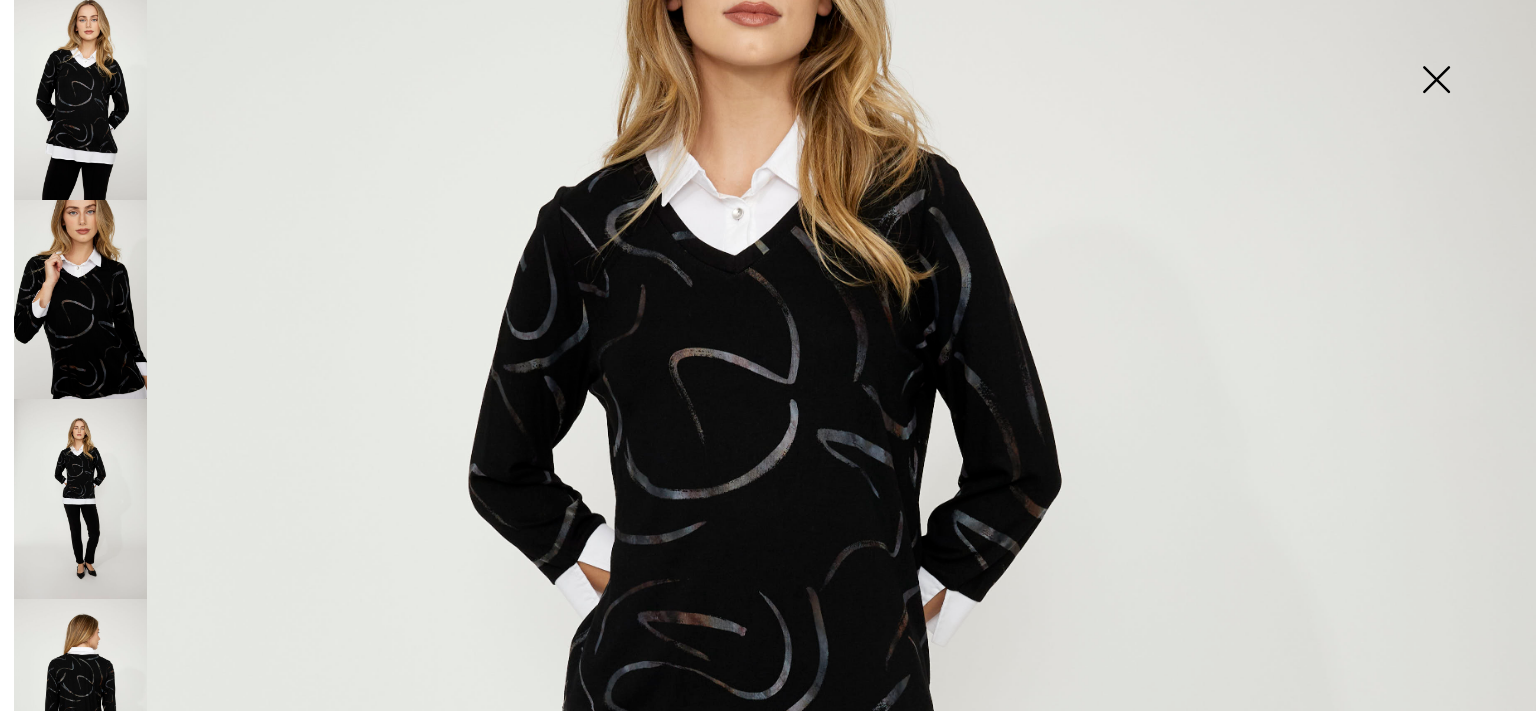 click at bounding box center (1436, 81) 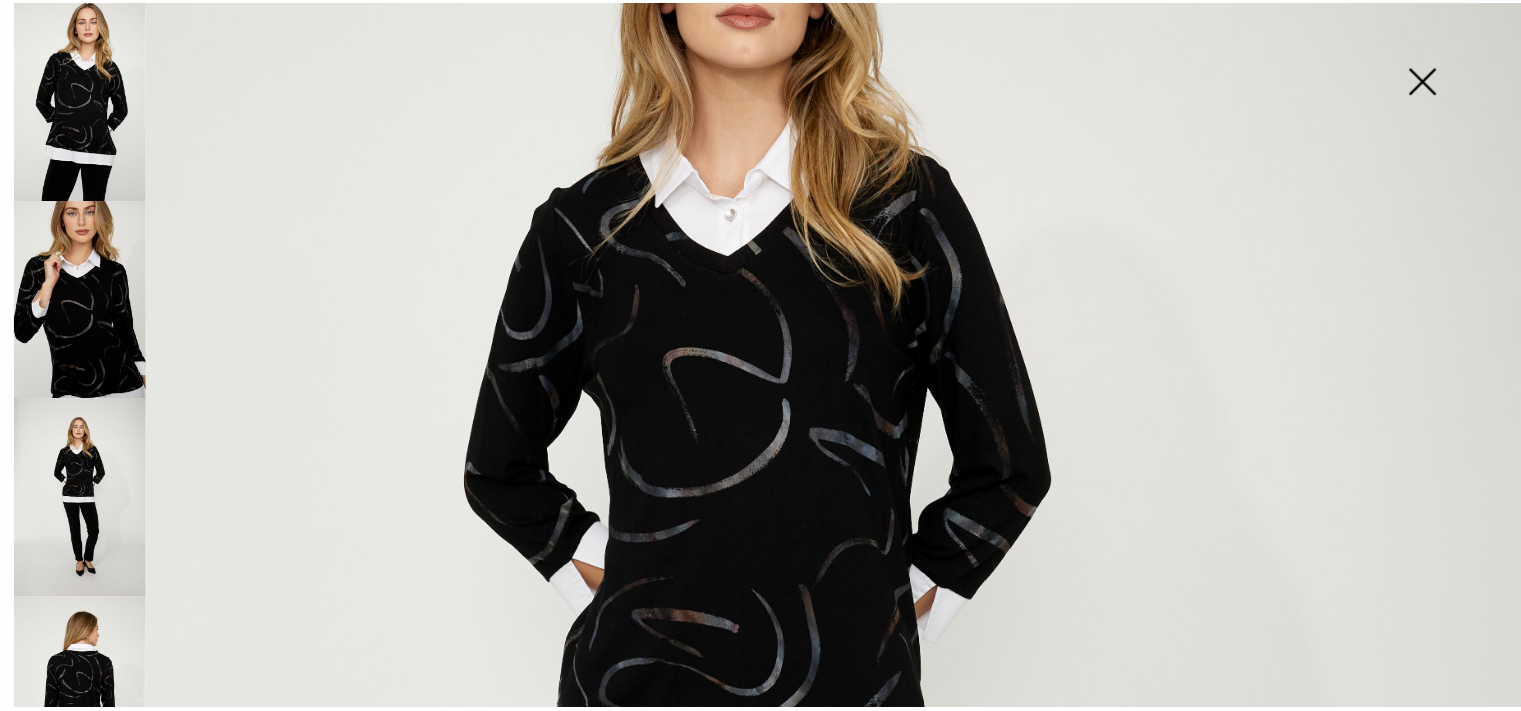 scroll, scrollTop: 200, scrollLeft: 0, axis: vertical 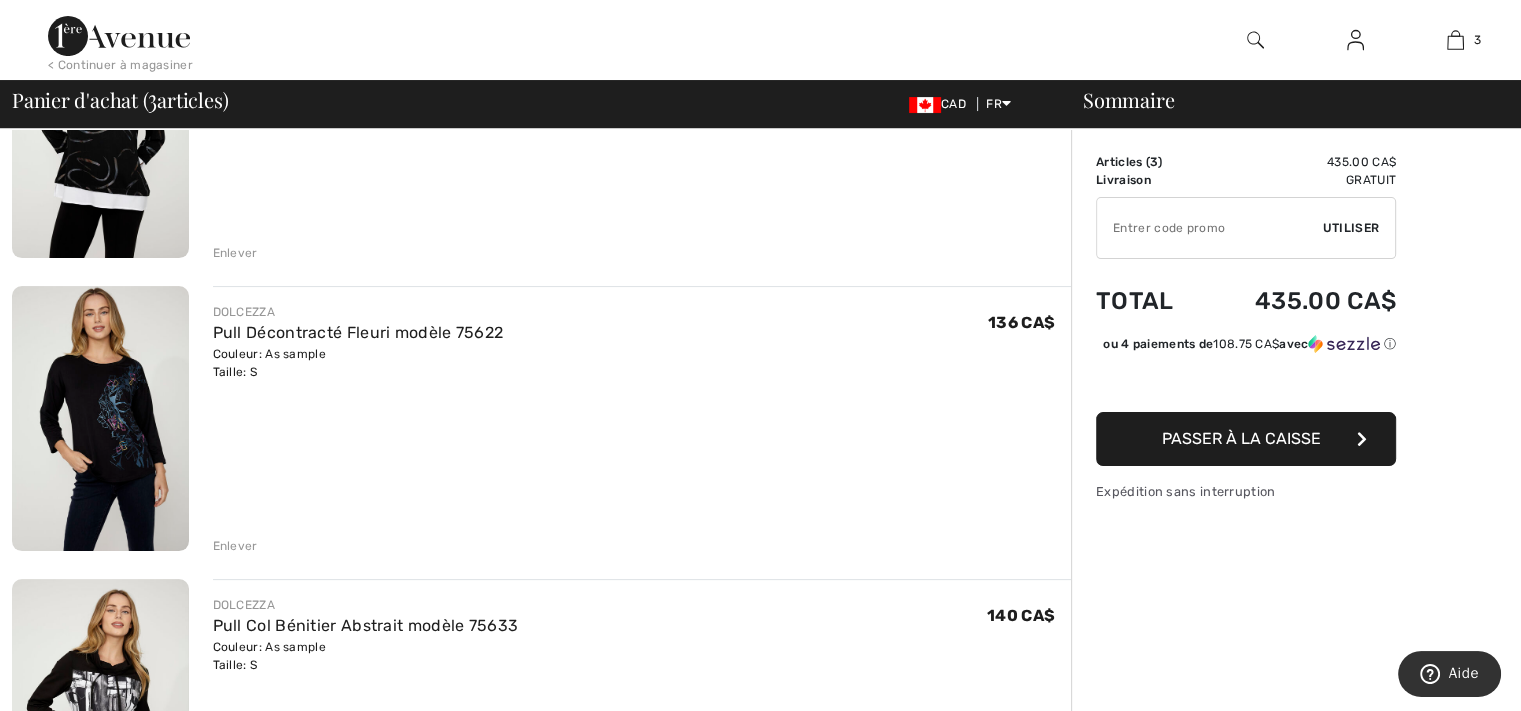 click at bounding box center [100, 418] 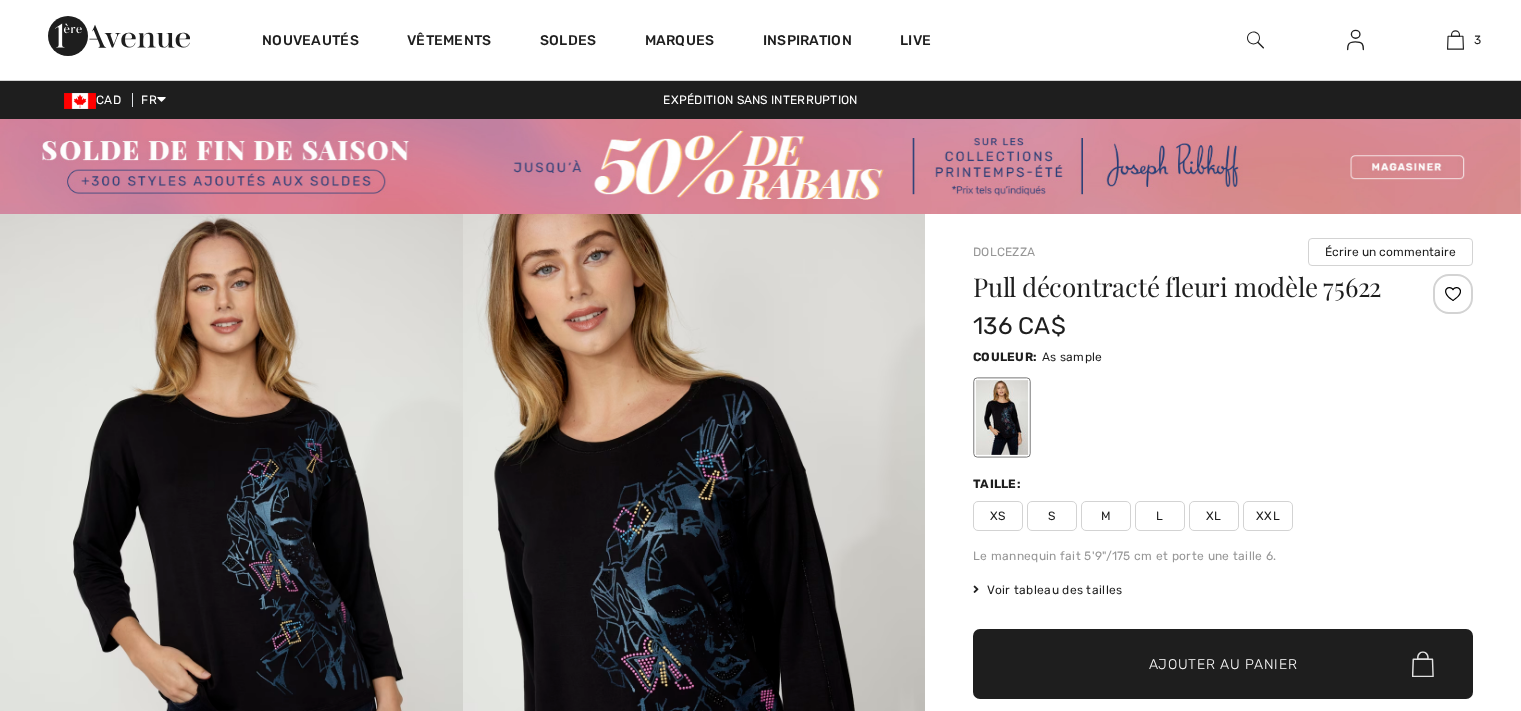 scroll, scrollTop: 0, scrollLeft: 0, axis: both 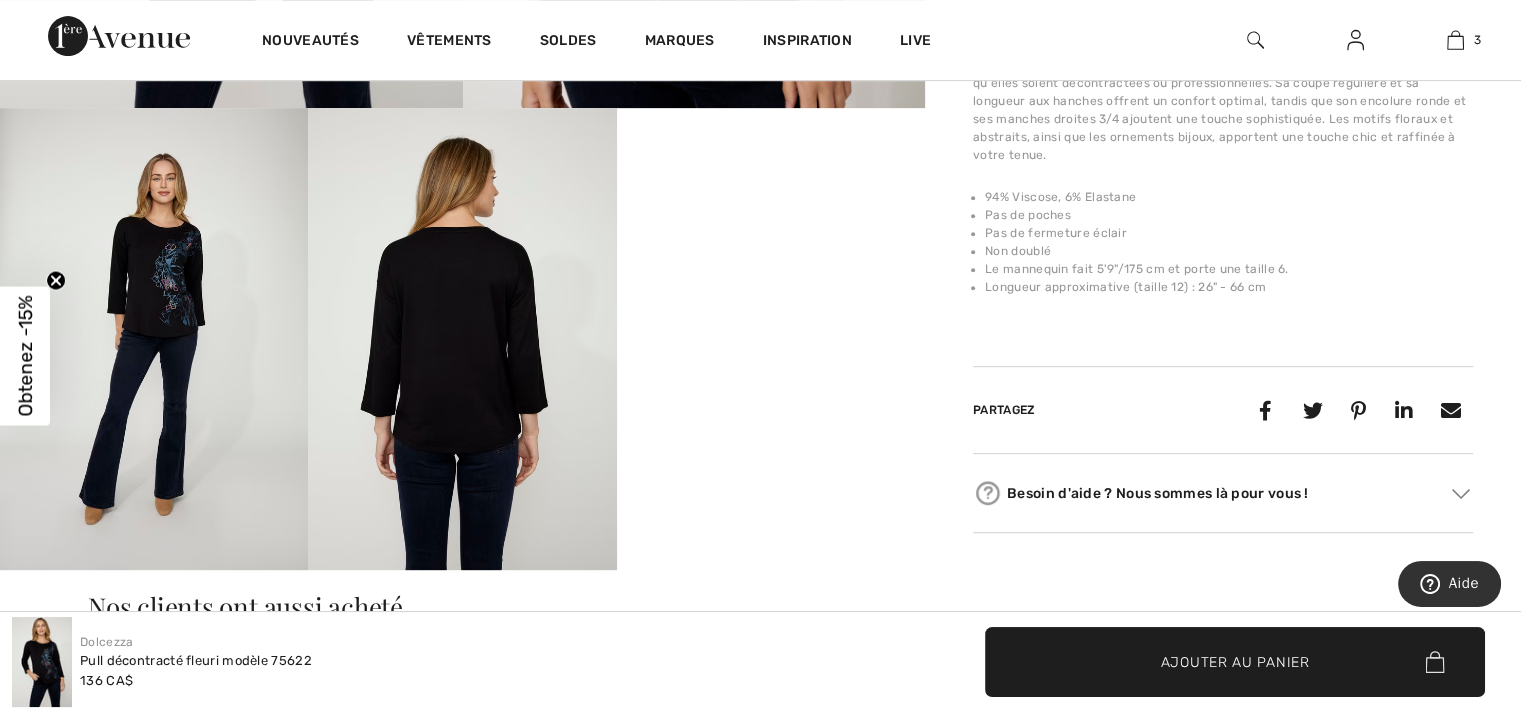 click on "Your browser does not support the video tag." at bounding box center (771, 185) 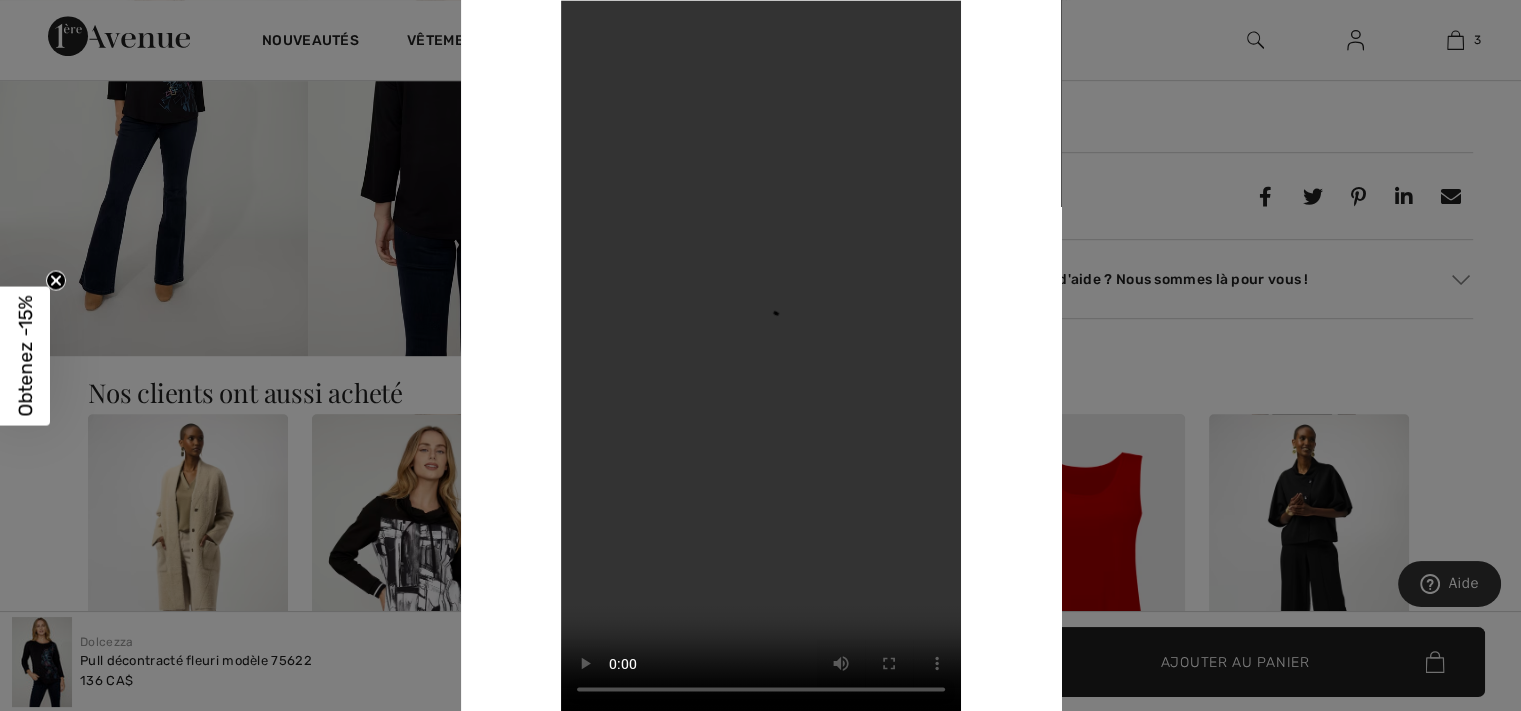 scroll, scrollTop: 1100, scrollLeft: 0, axis: vertical 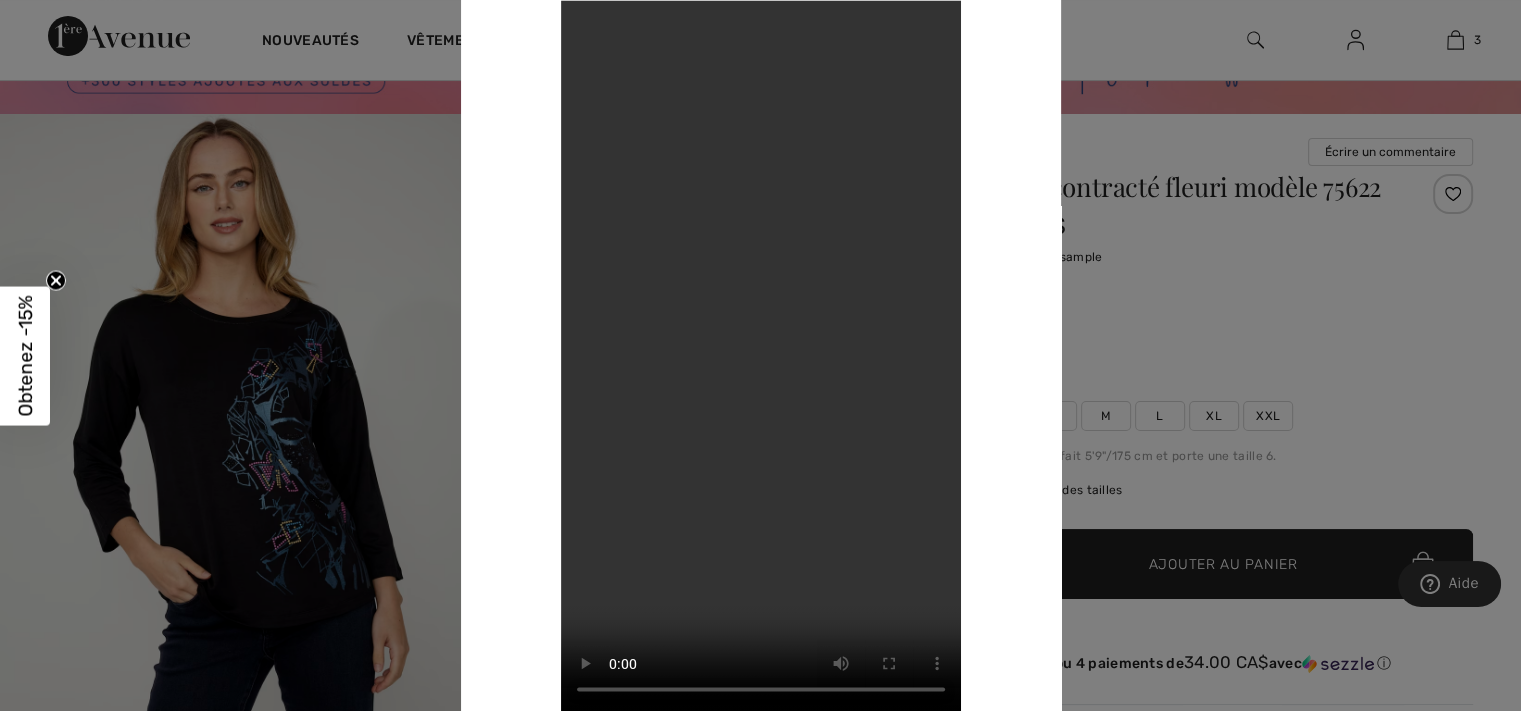click at bounding box center (760, 355) 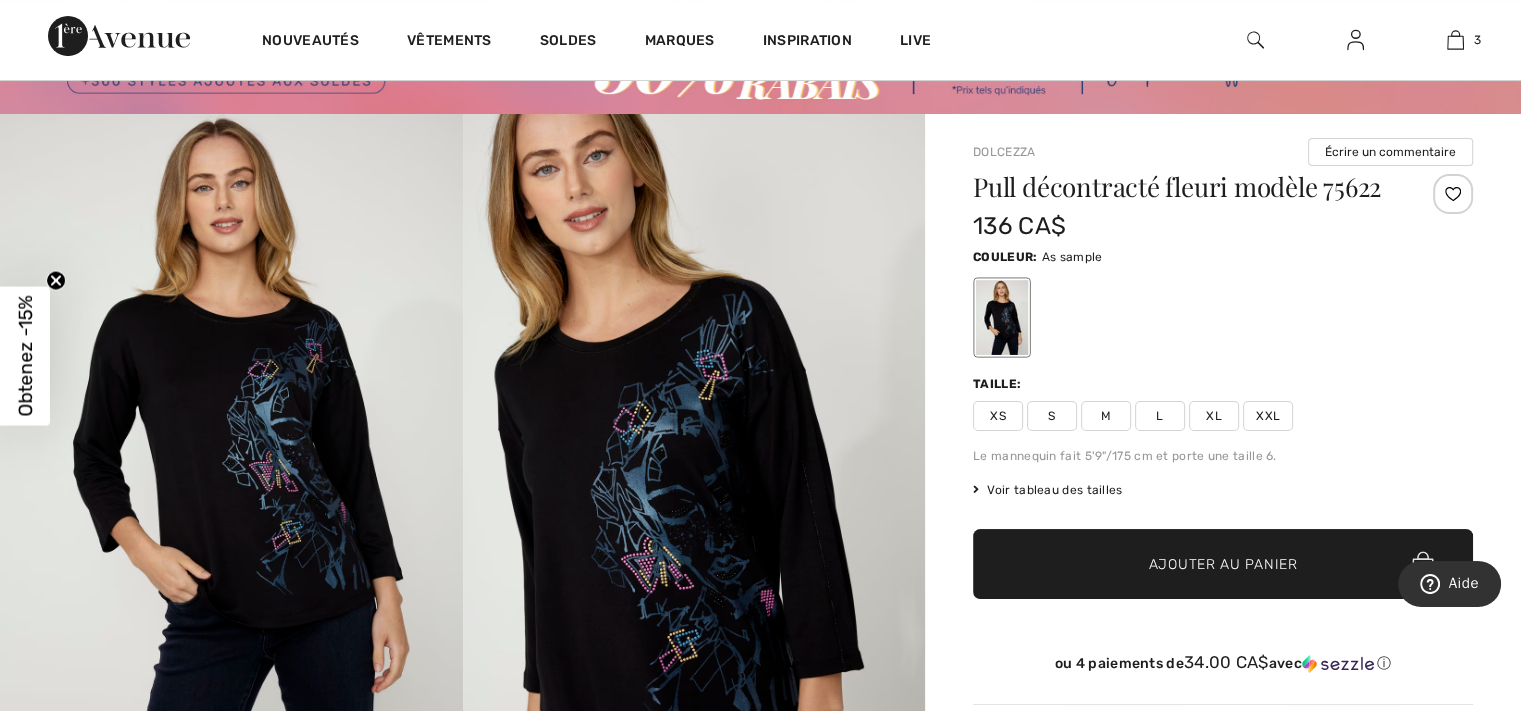click at bounding box center [231, 461] 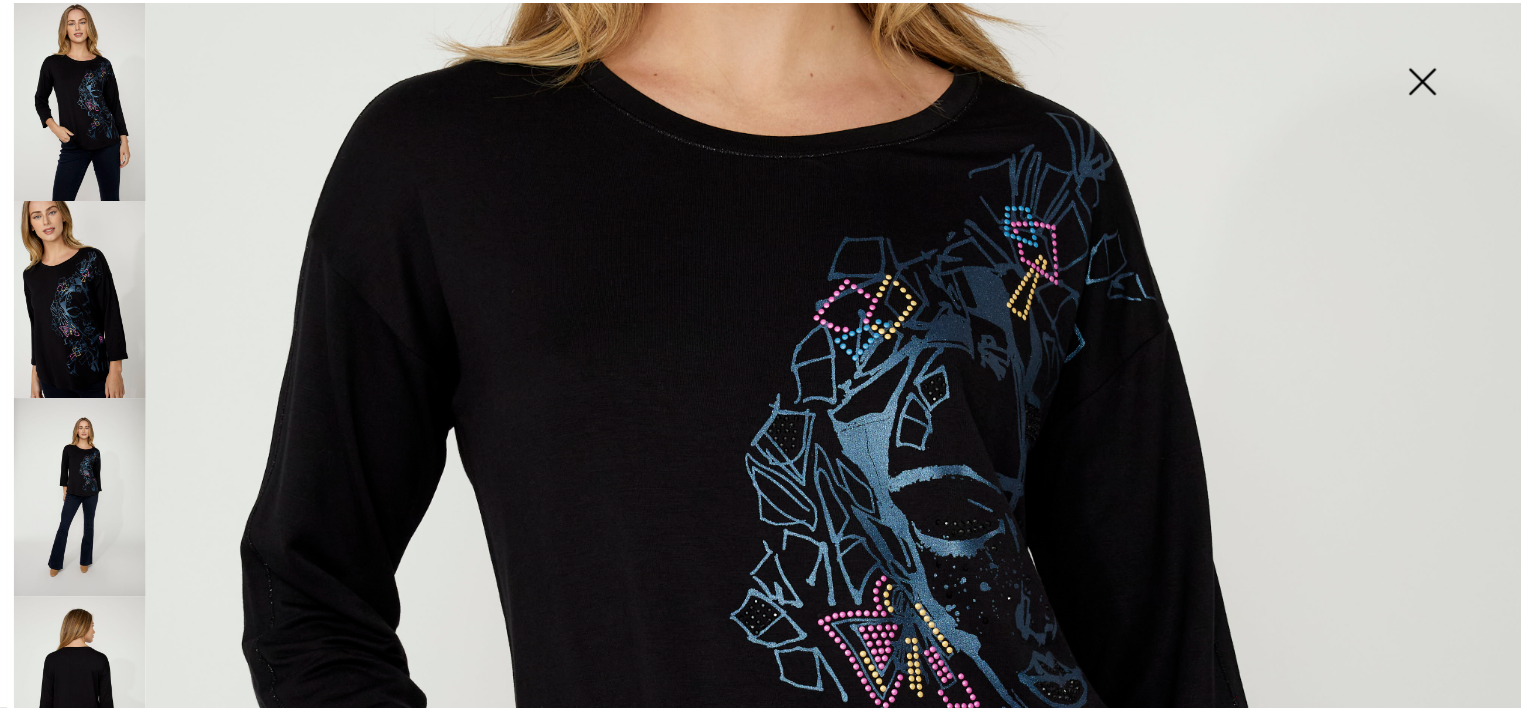 scroll, scrollTop: 500, scrollLeft: 0, axis: vertical 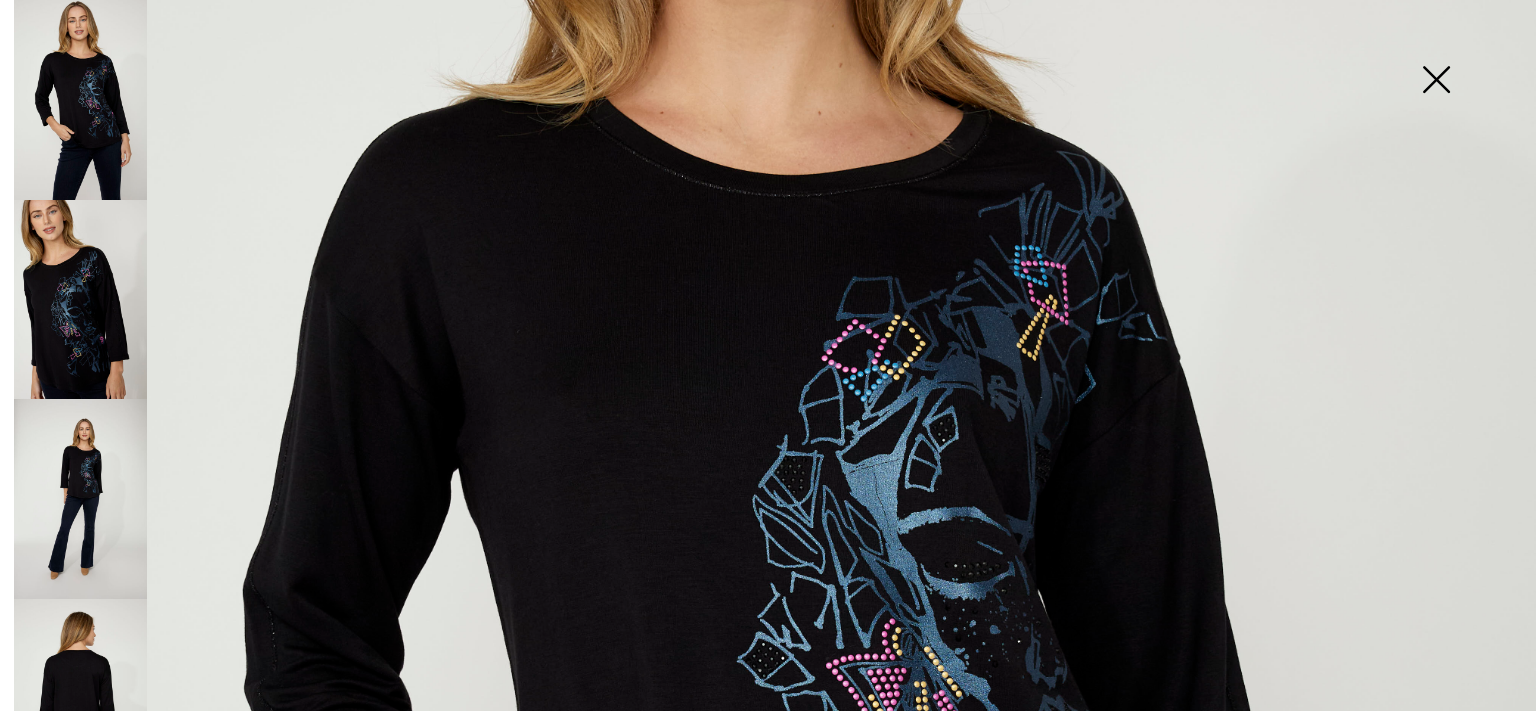 click at bounding box center [1436, 81] 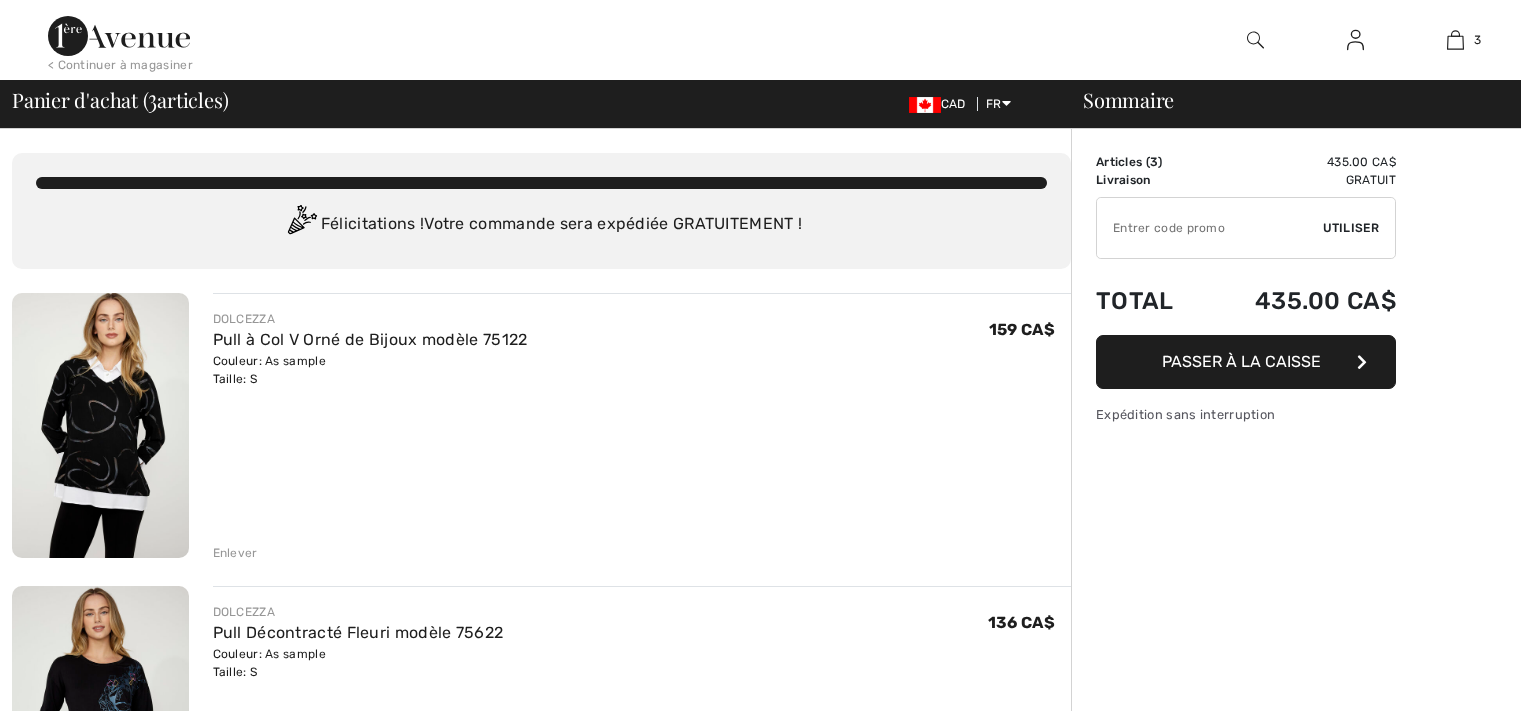 scroll, scrollTop: 300, scrollLeft: 0, axis: vertical 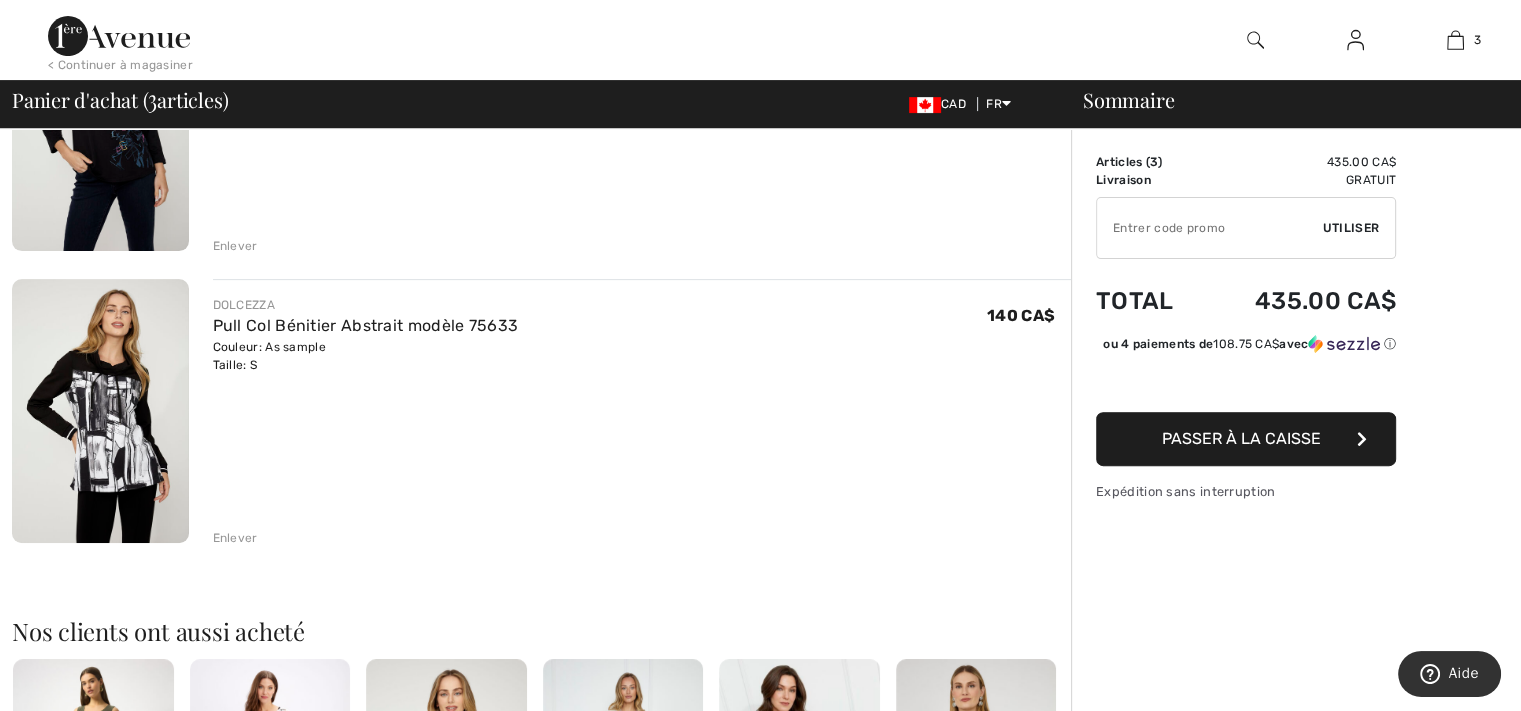 click at bounding box center (100, 411) 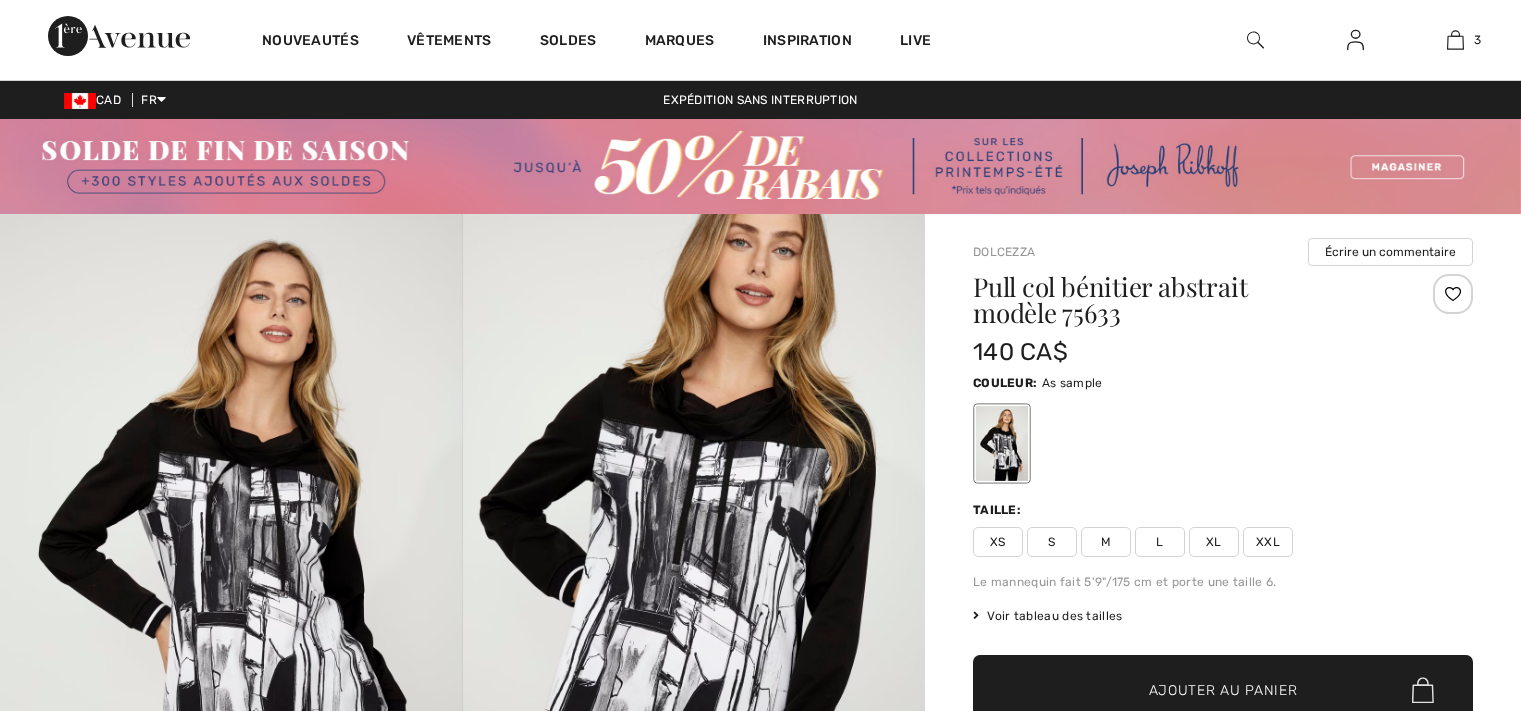 scroll, scrollTop: 0, scrollLeft: 0, axis: both 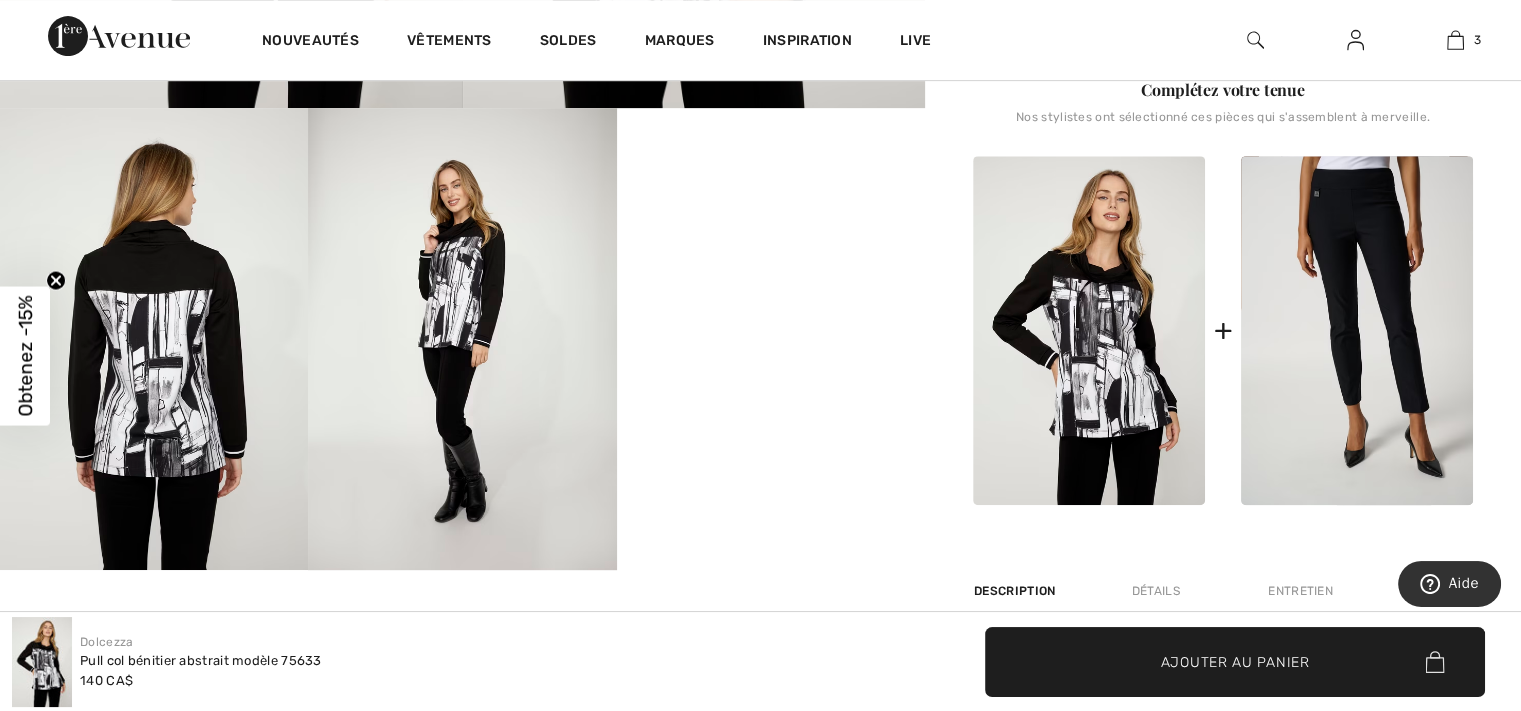 click on "Your browser does not support the video tag." at bounding box center [771, 185] 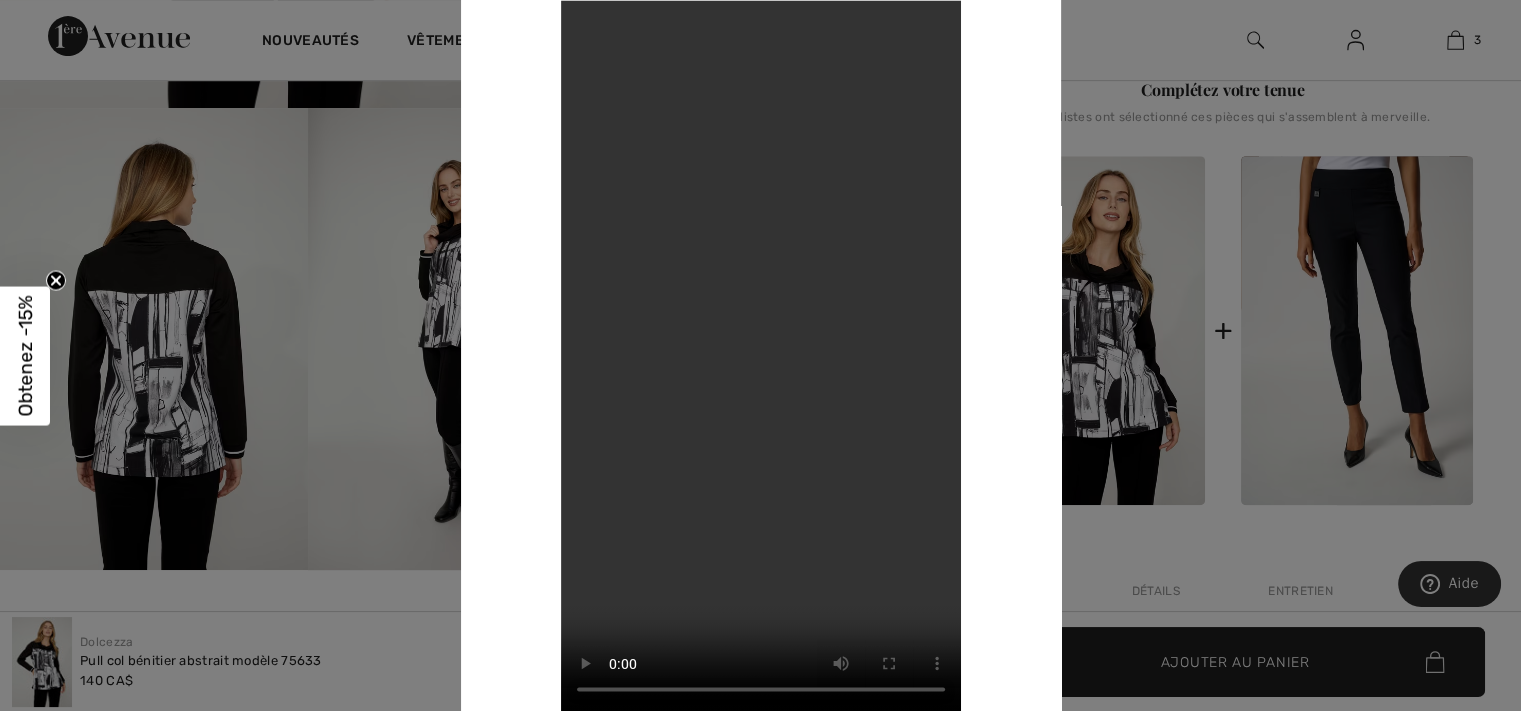 click at bounding box center (760, 355) 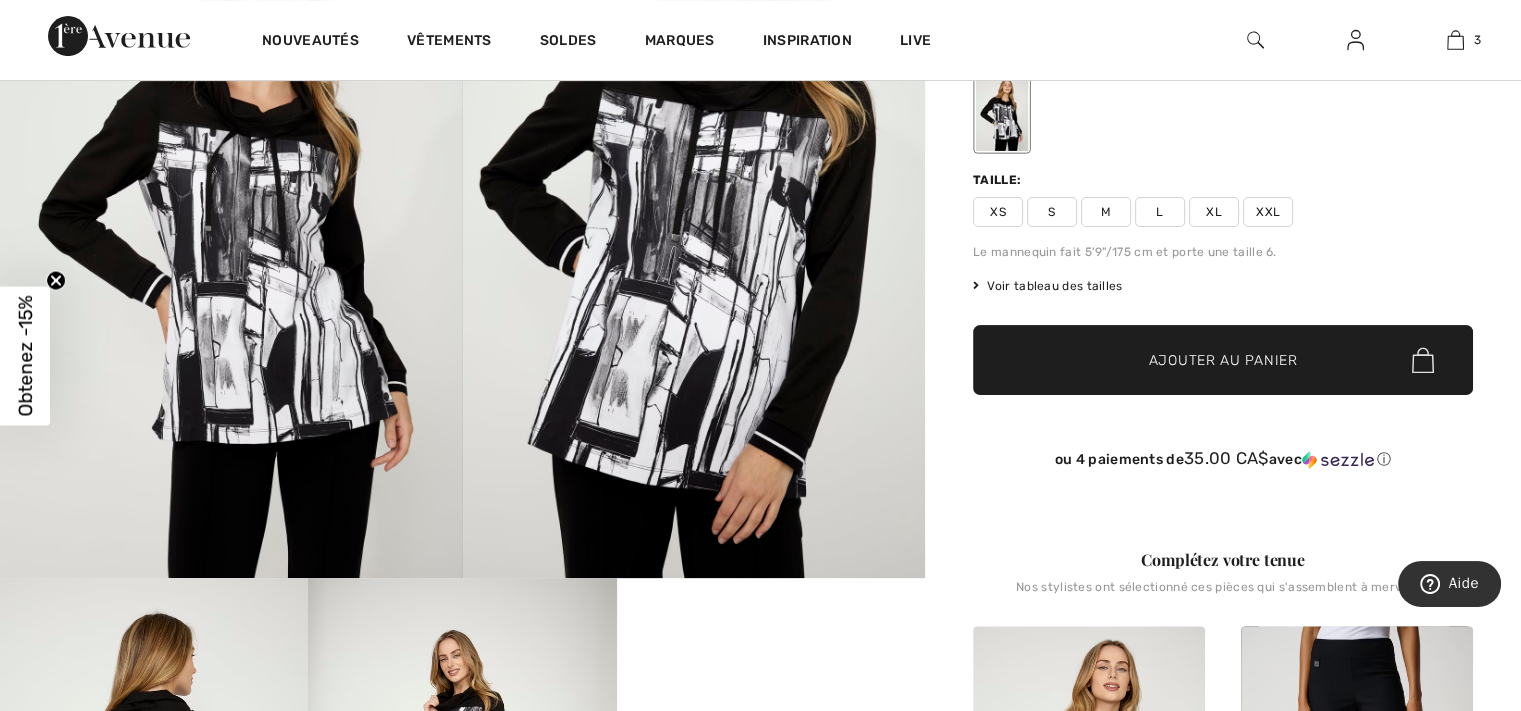 scroll, scrollTop: 300, scrollLeft: 0, axis: vertical 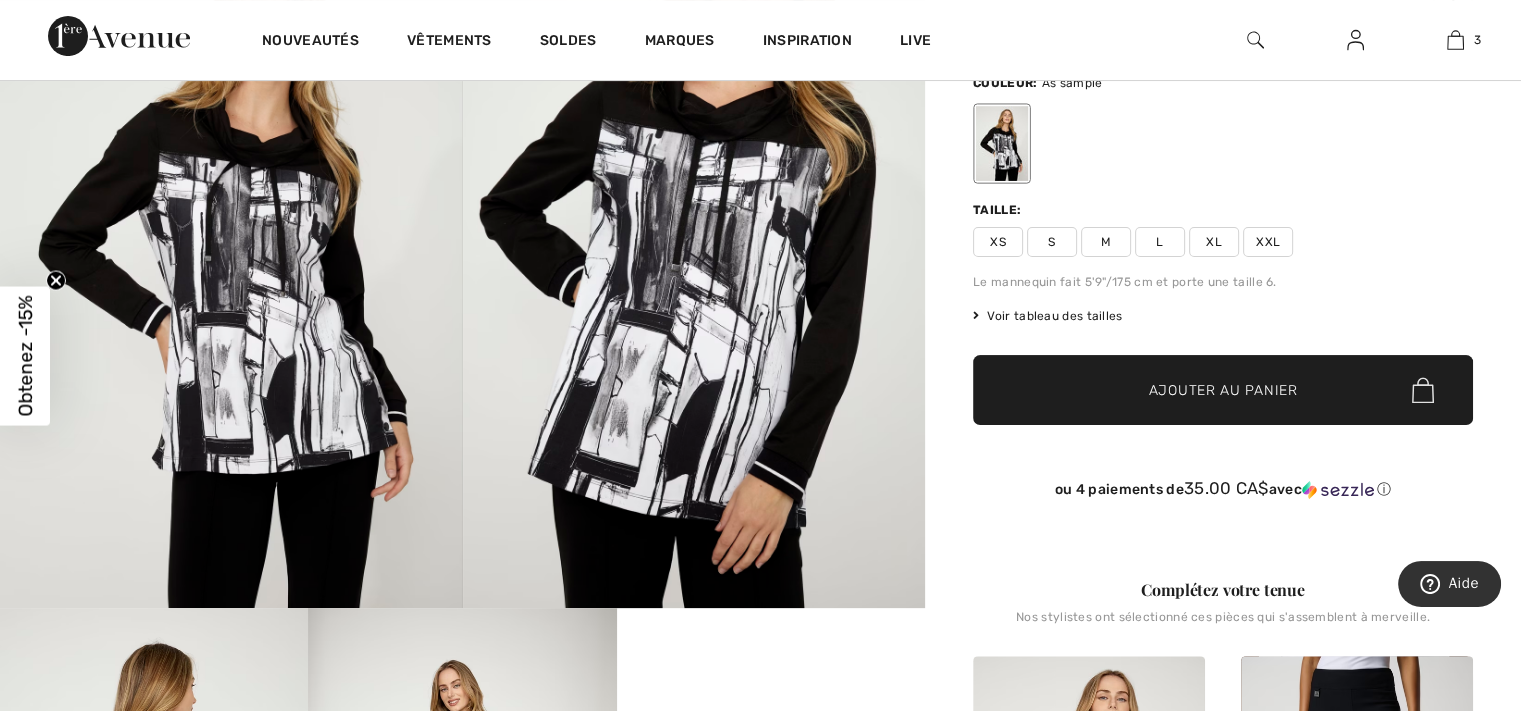 click at bounding box center [231, 261] 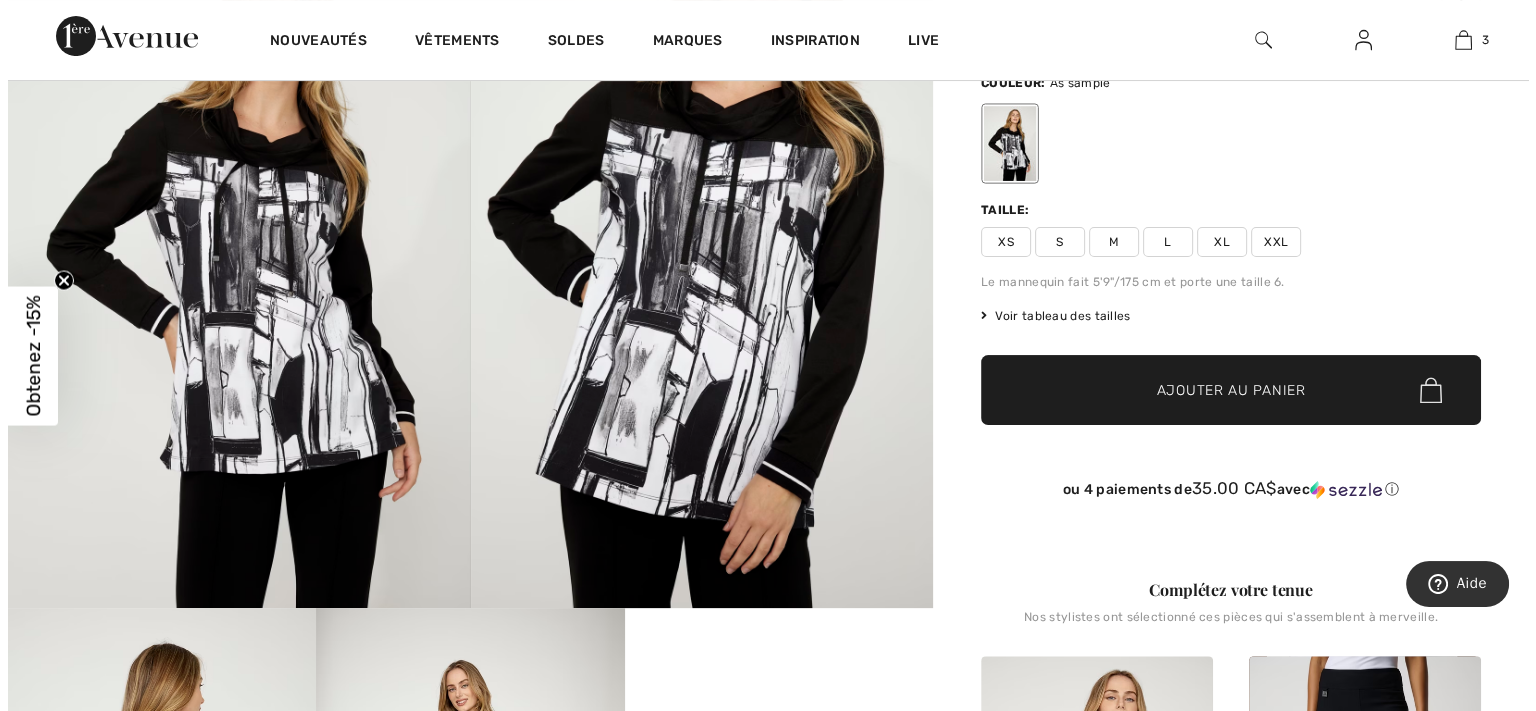 scroll, scrollTop: 301, scrollLeft: 0, axis: vertical 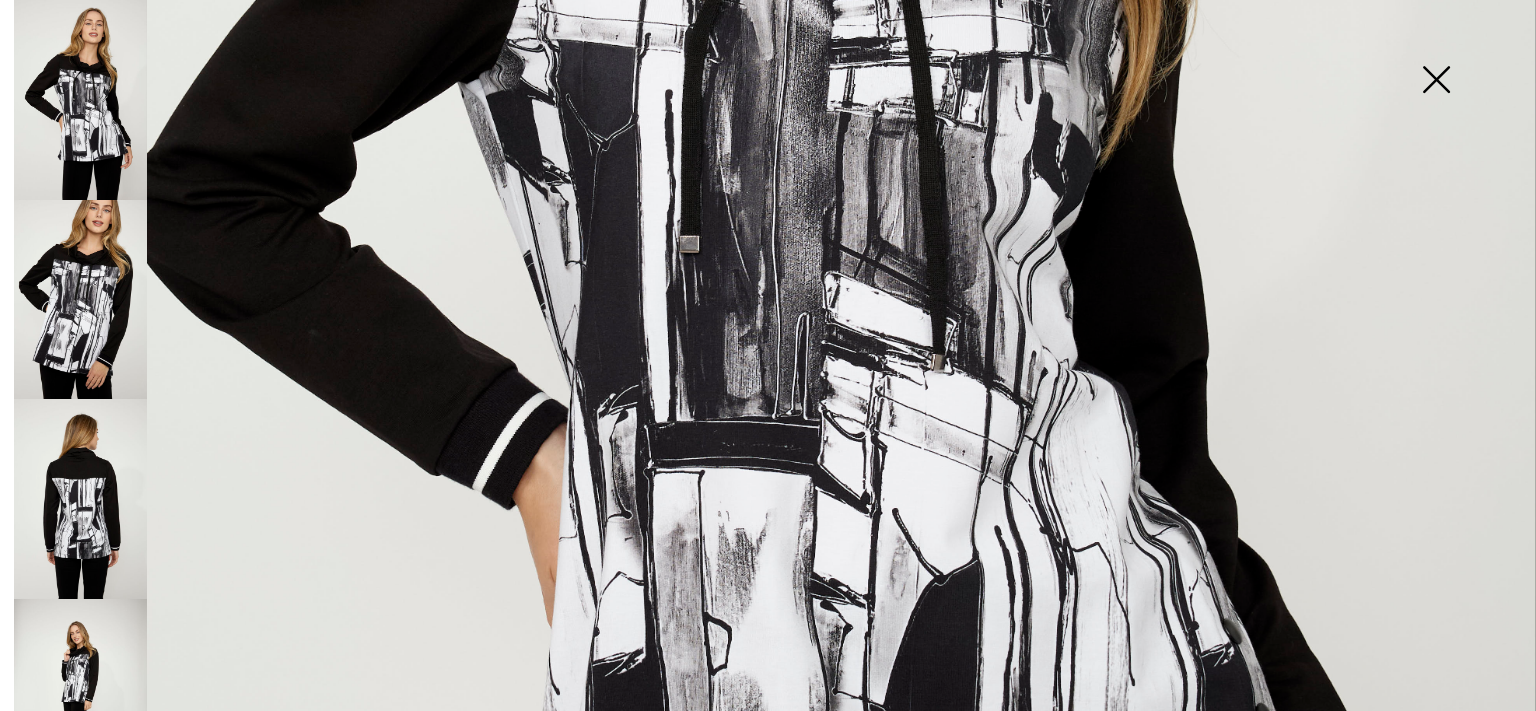 click at bounding box center (80, 300) 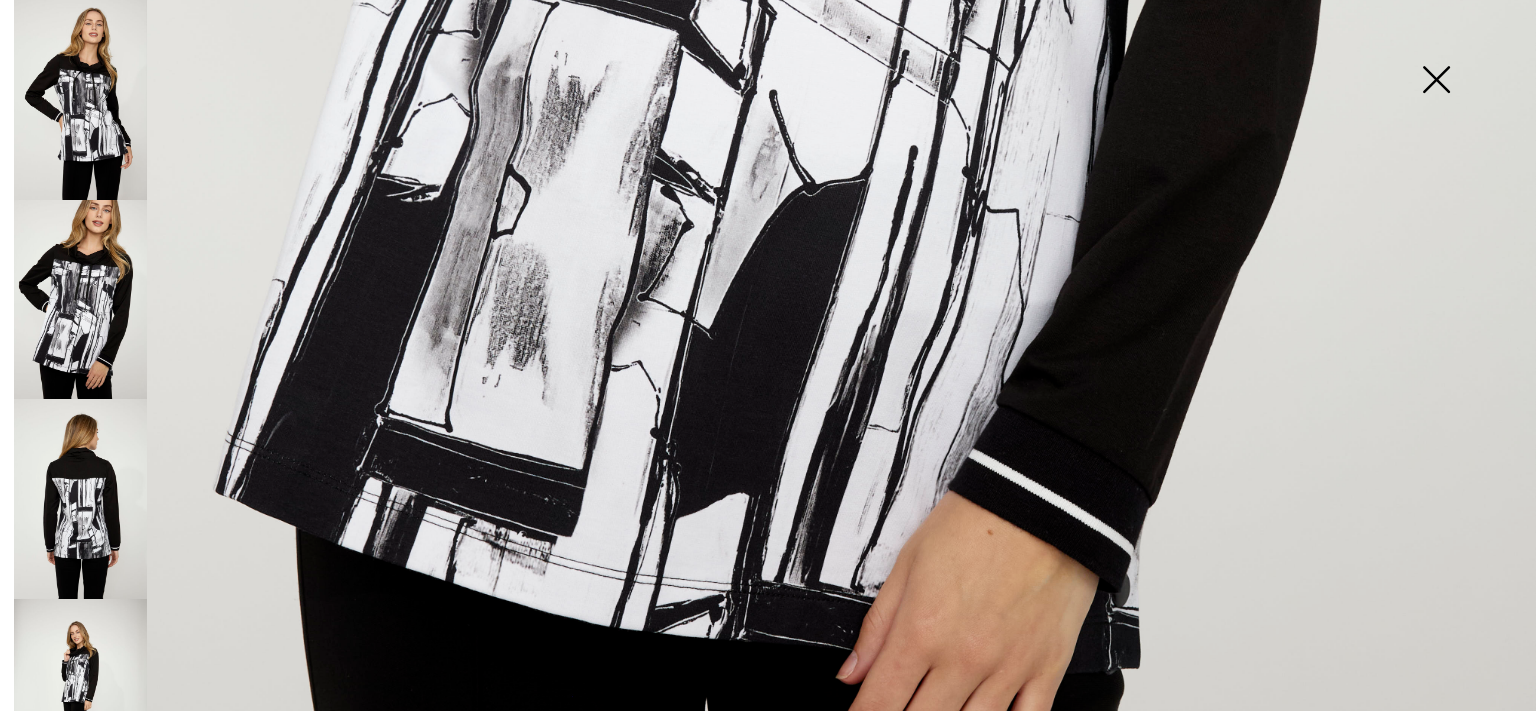 scroll, scrollTop: 1500, scrollLeft: 0, axis: vertical 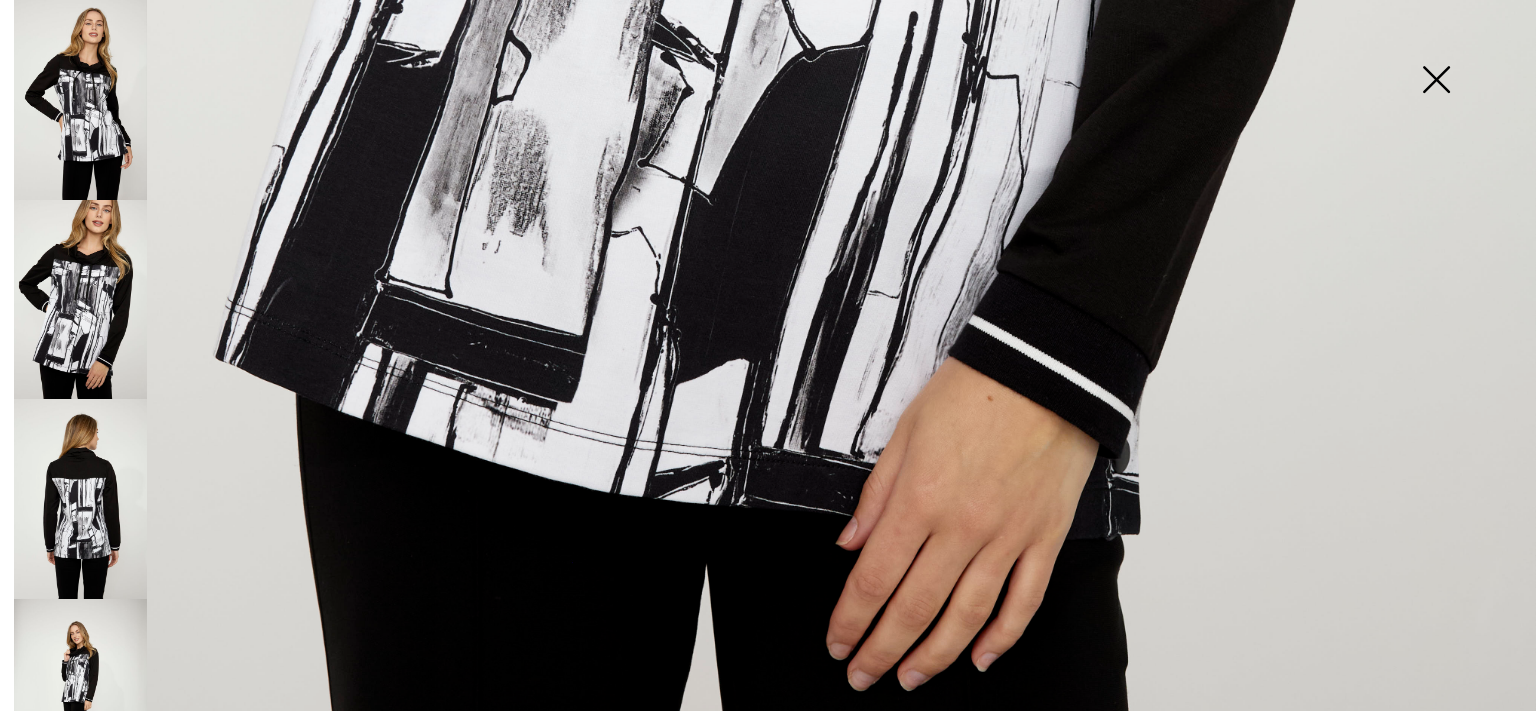 click at bounding box center [80, 499] 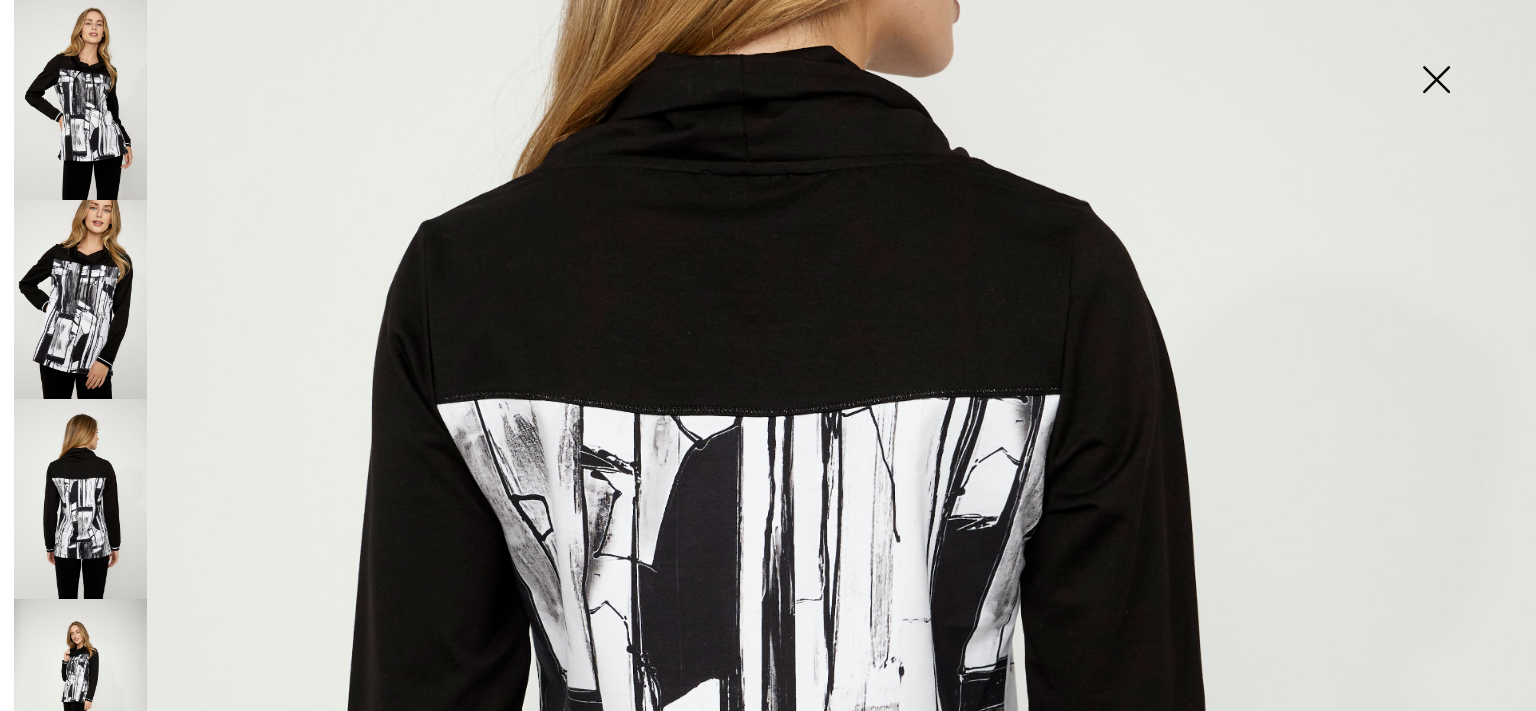 scroll, scrollTop: 500, scrollLeft: 0, axis: vertical 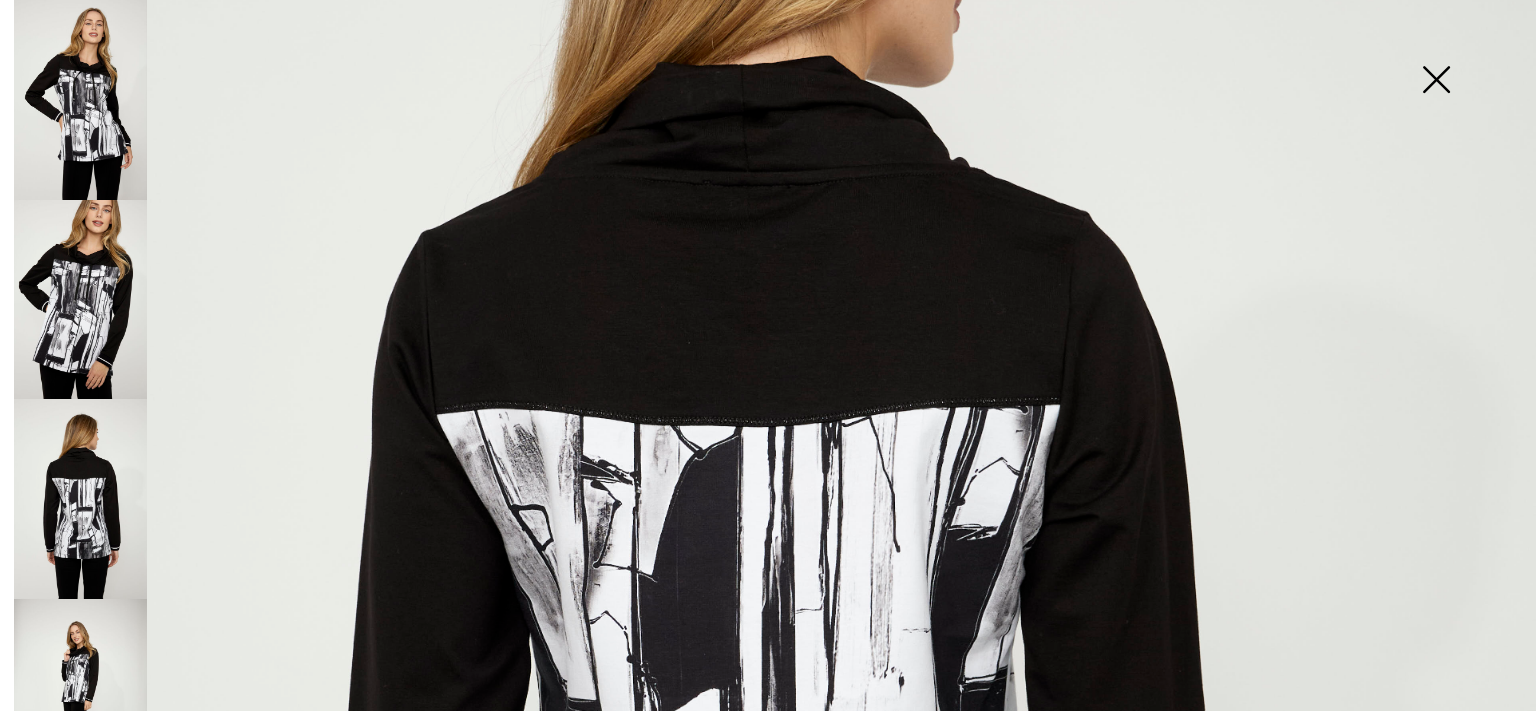 click at bounding box center [1436, 81] 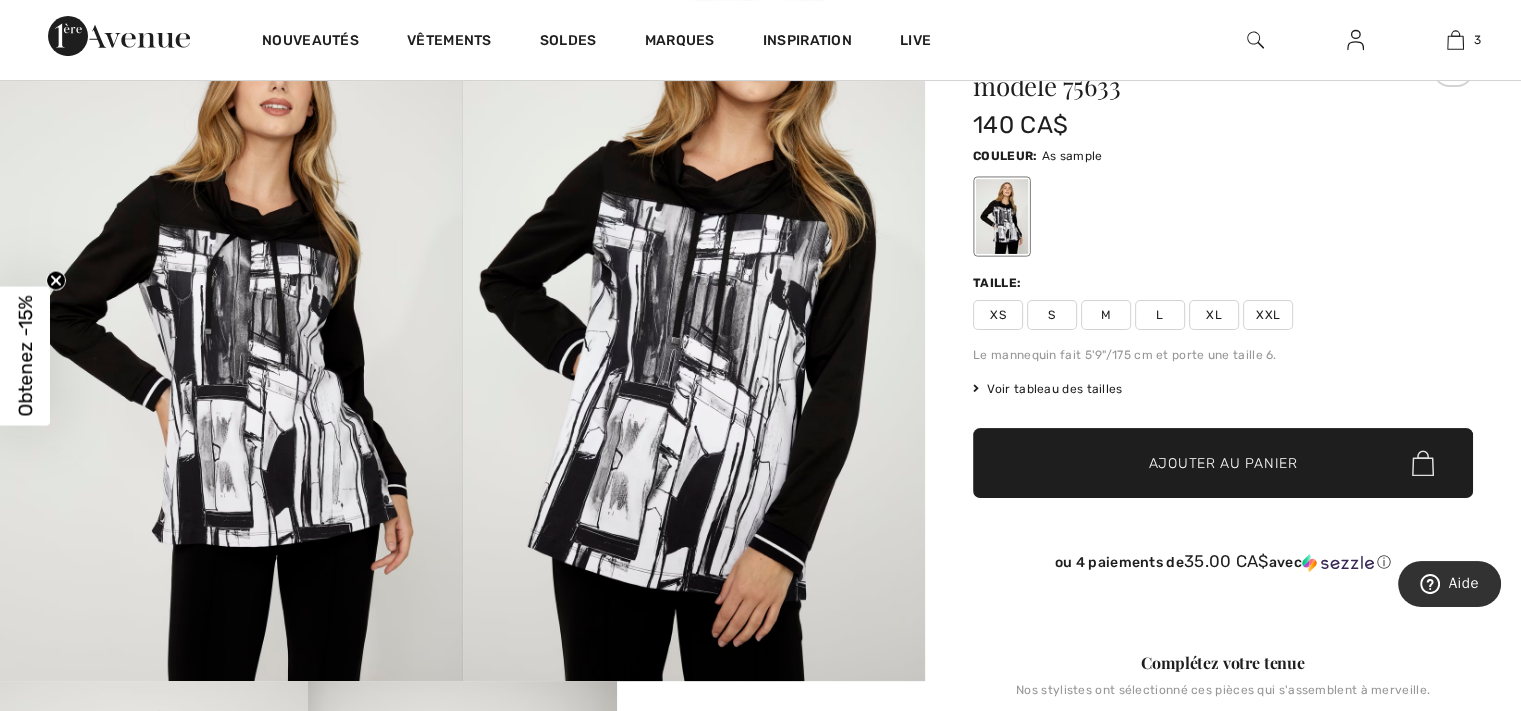 scroll, scrollTop: 0, scrollLeft: 0, axis: both 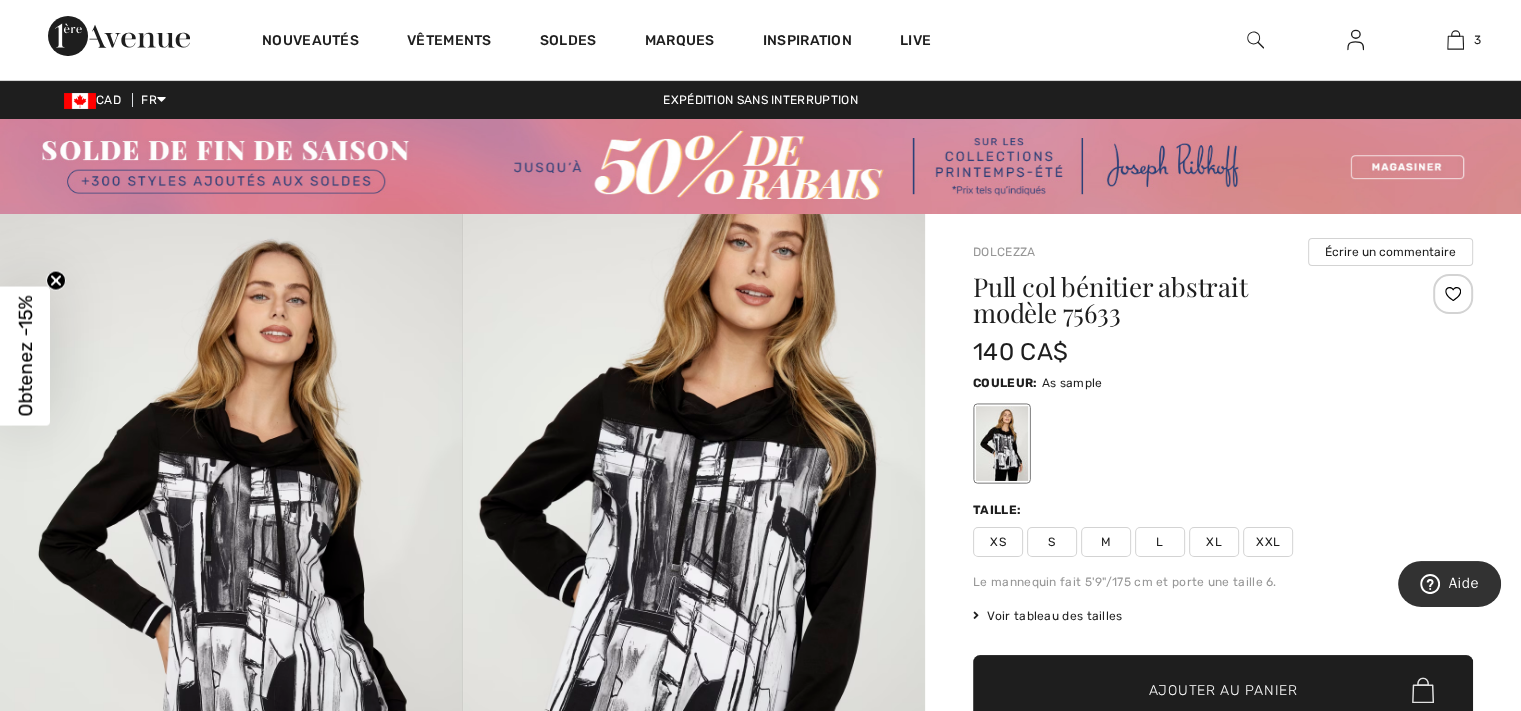 click at bounding box center (1355, 40) 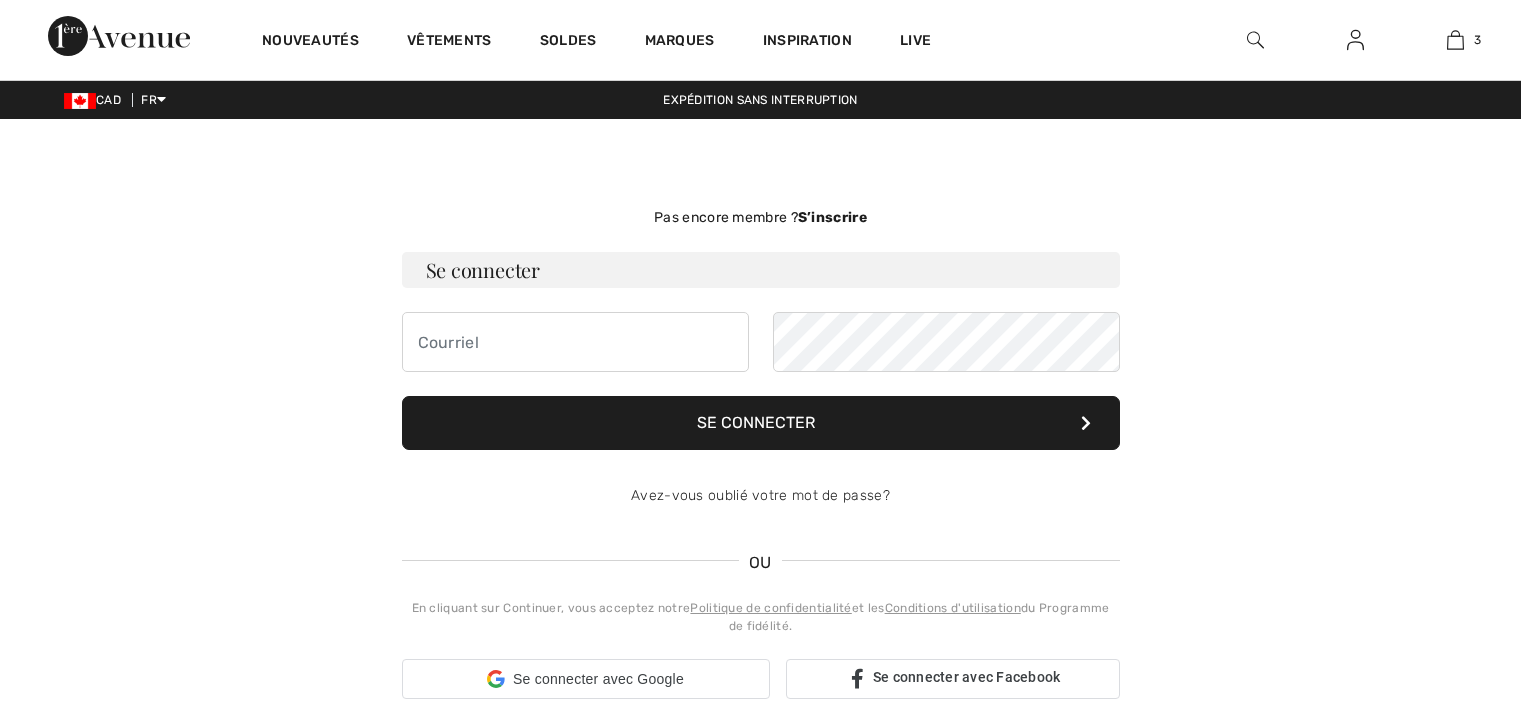 scroll, scrollTop: 0, scrollLeft: 0, axis: both 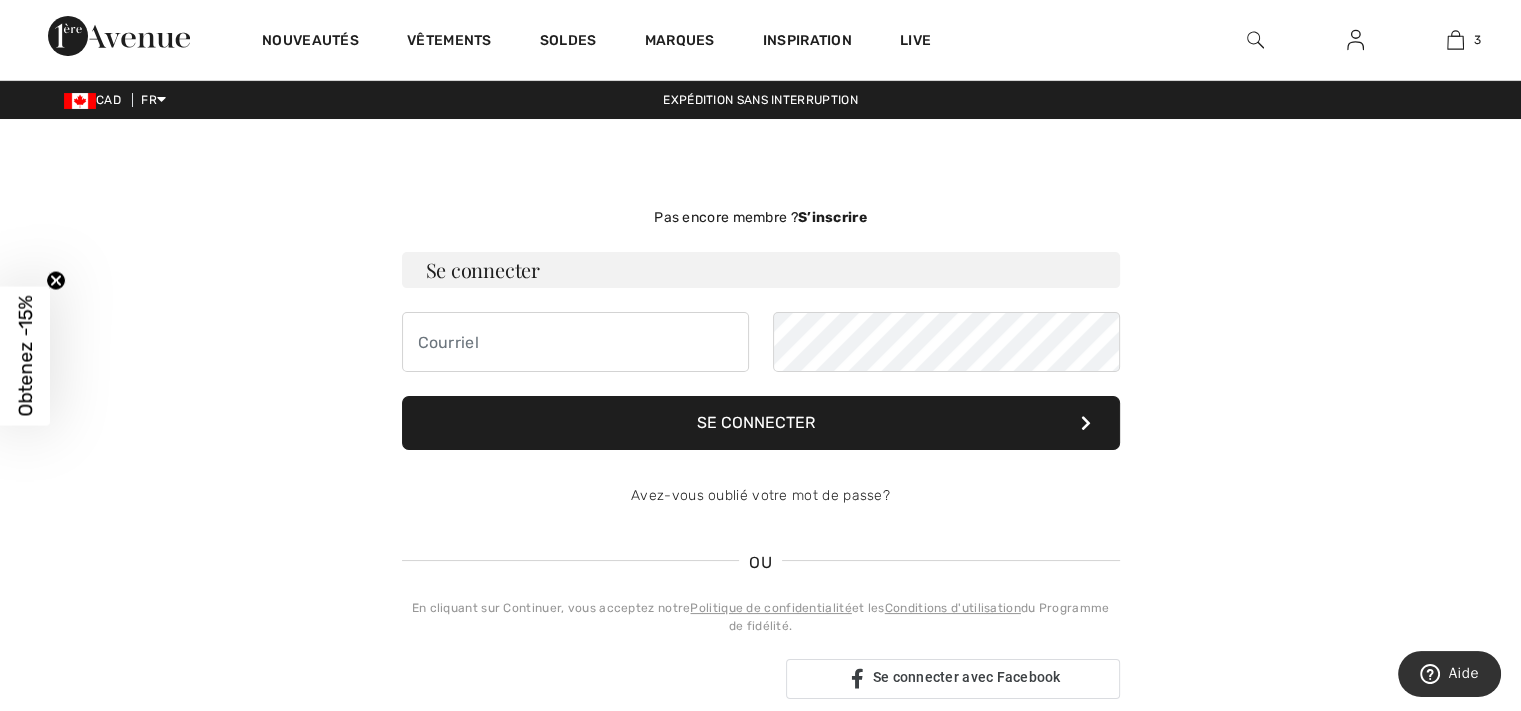 click on "Se connecter" at bounding box center [761, 423] 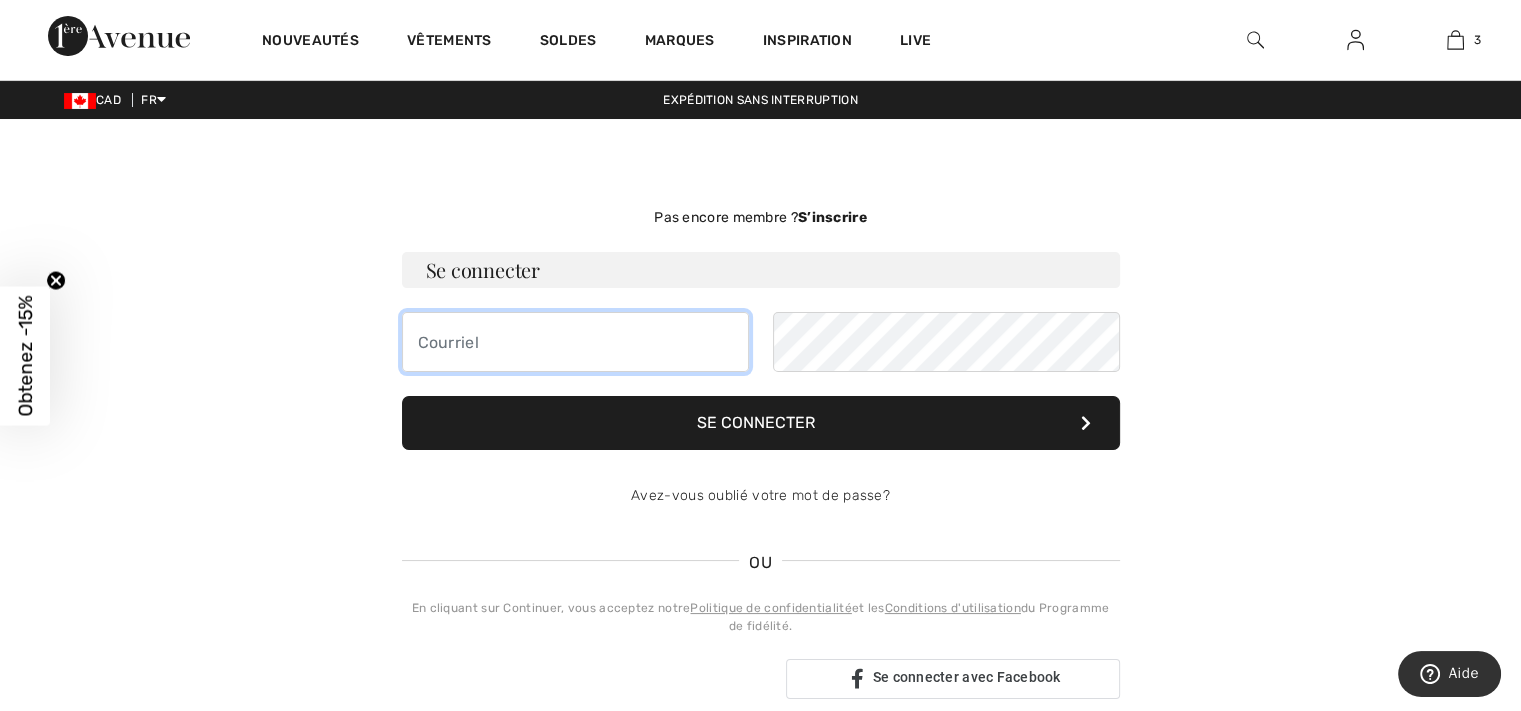 click at bounding box center [575, 342] 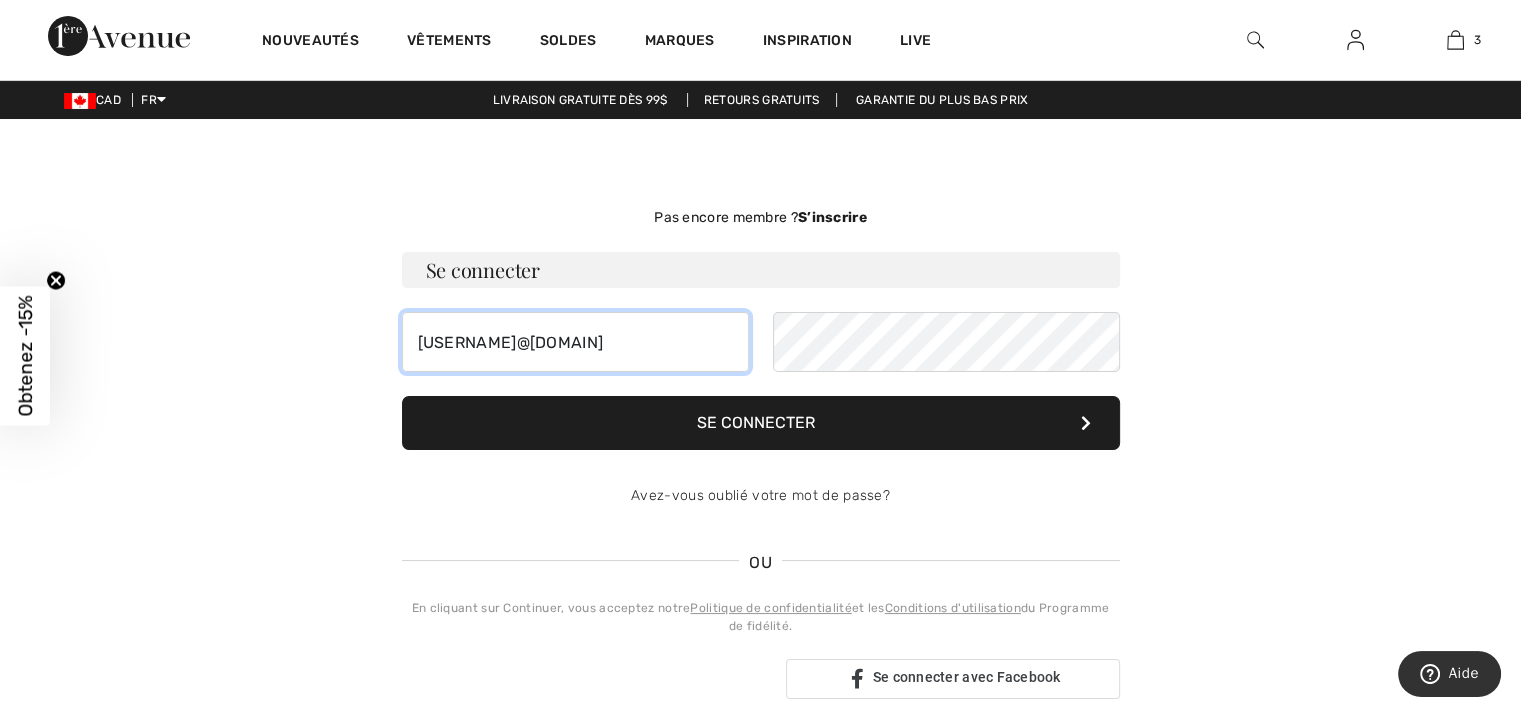 type on "famillerb.4@gmail.com" 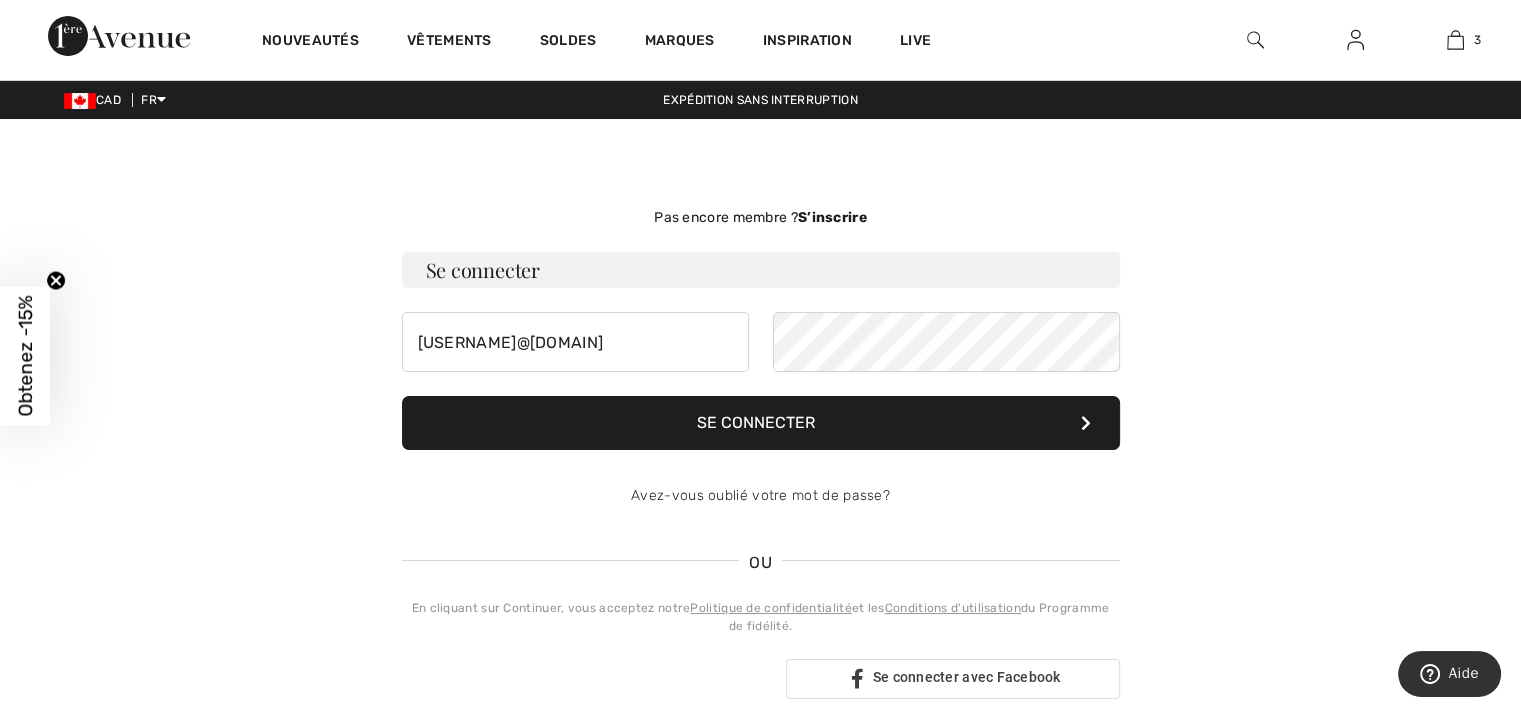 click on "Se connecter" at bounding box center (761, 423) 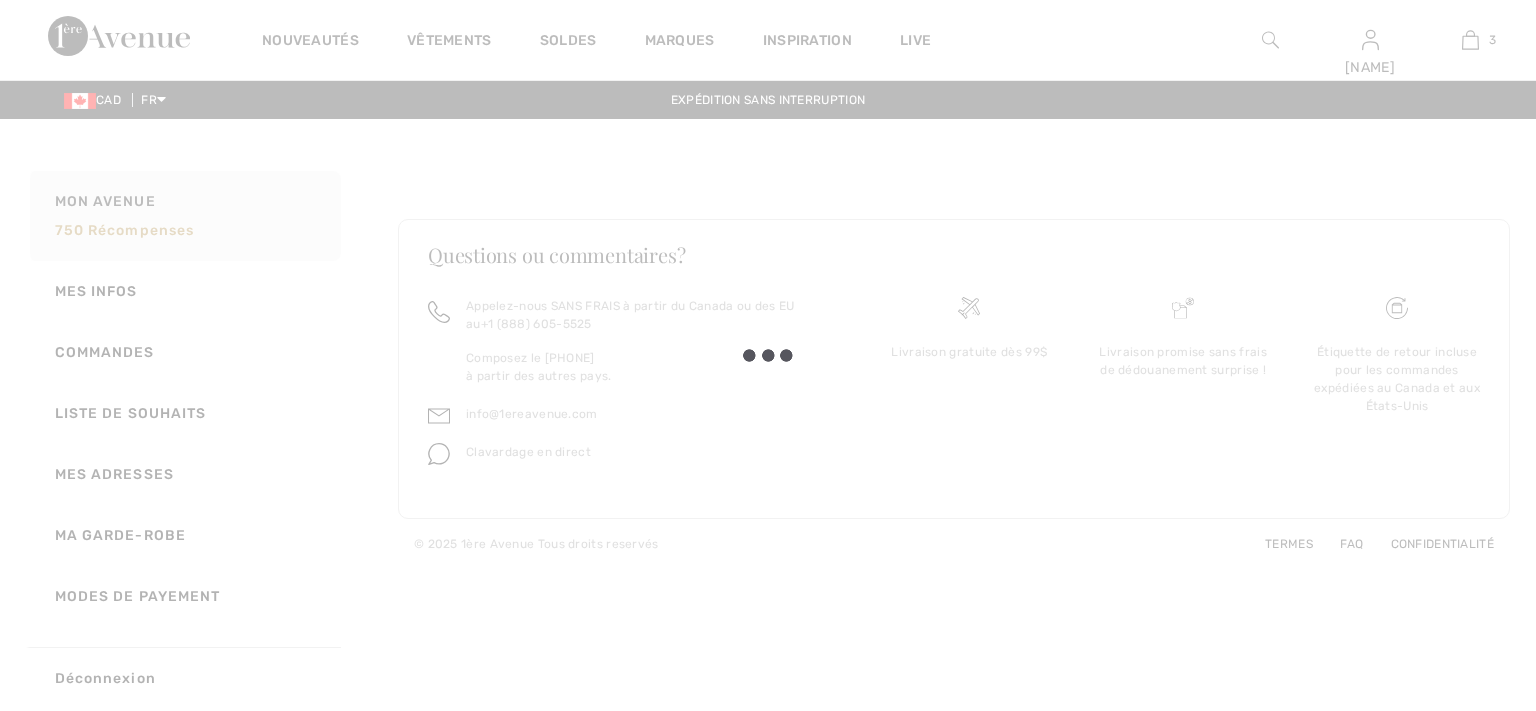 scroll, scrollTop: 0, scrollLeft: 0, axis: both 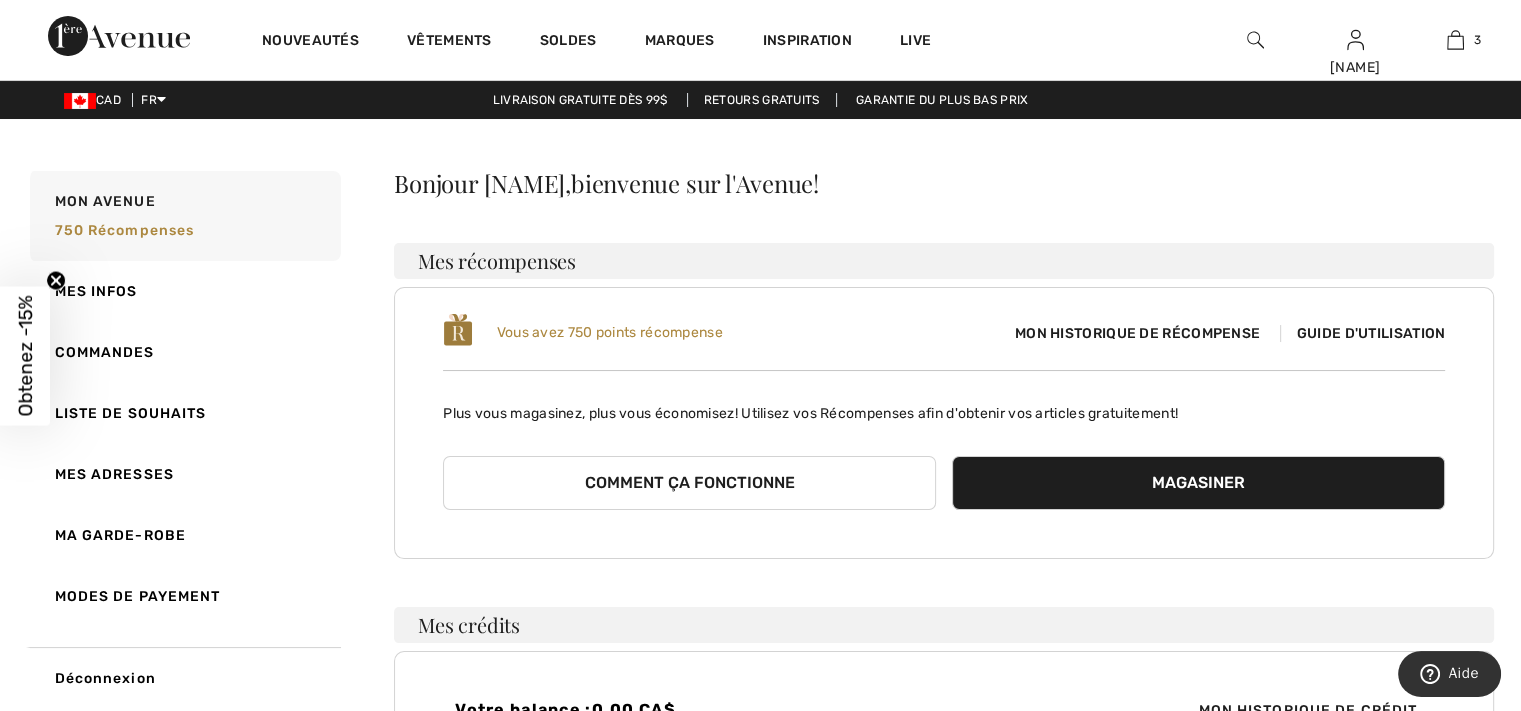 click 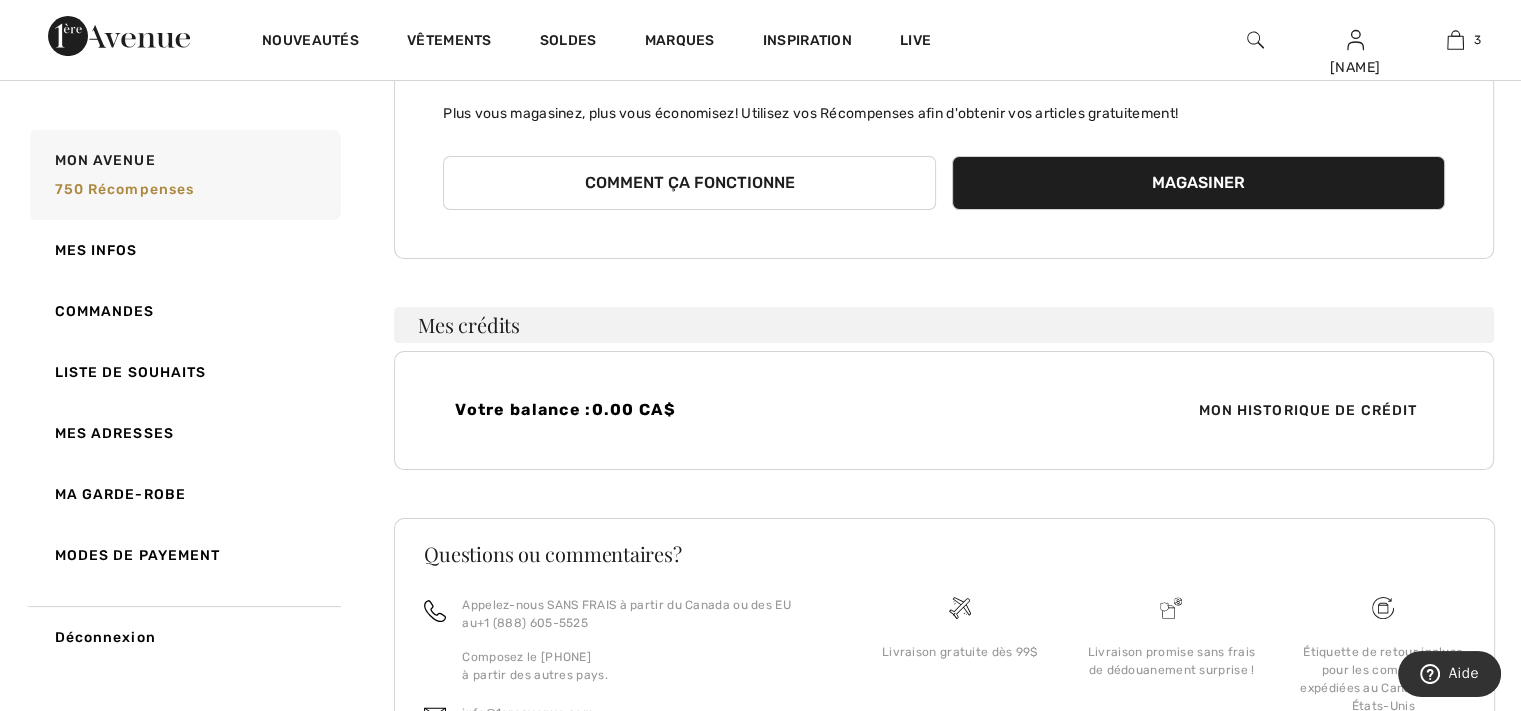 scroll, scrollTop: 400, scrollLeft: 0, axis: vertical 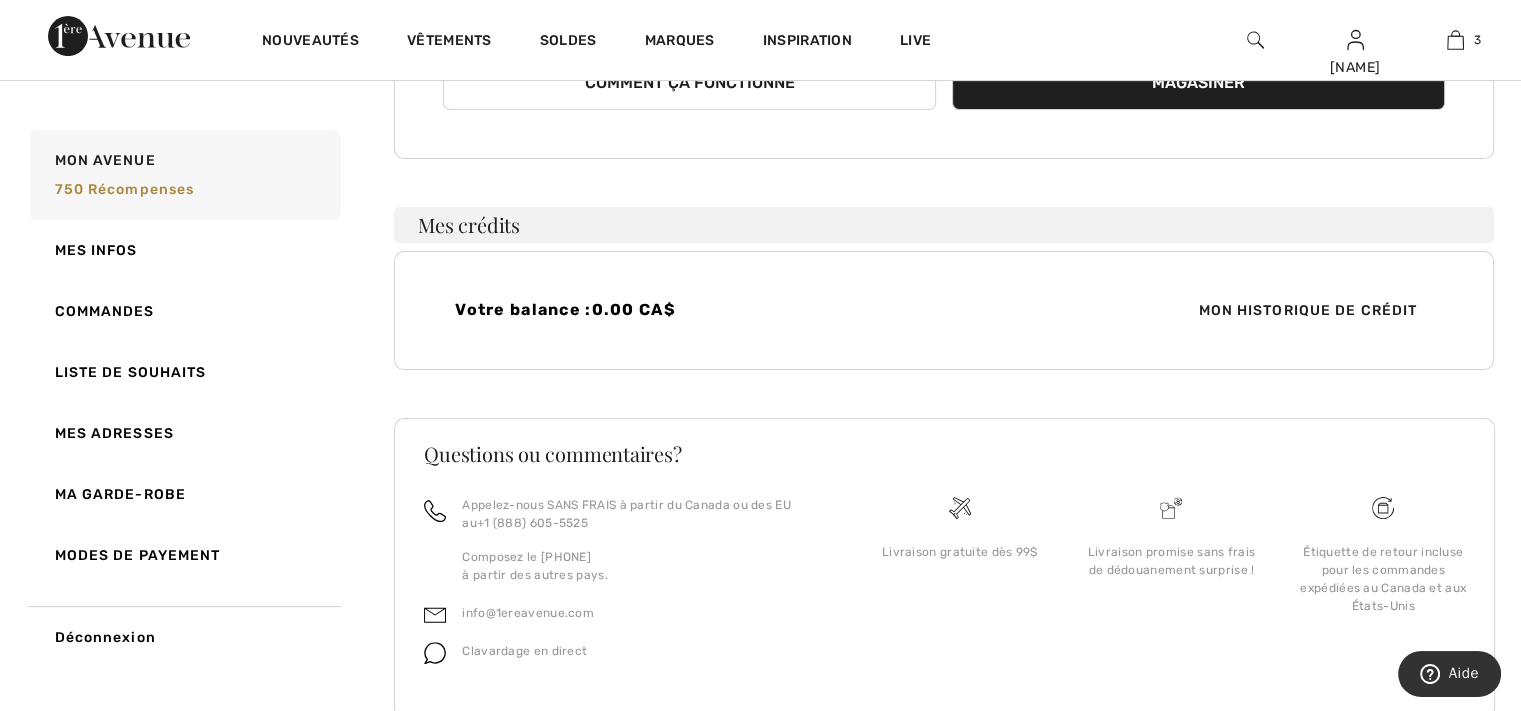 click on "Mon historique de crédit" at bounding box center (1307, 310) 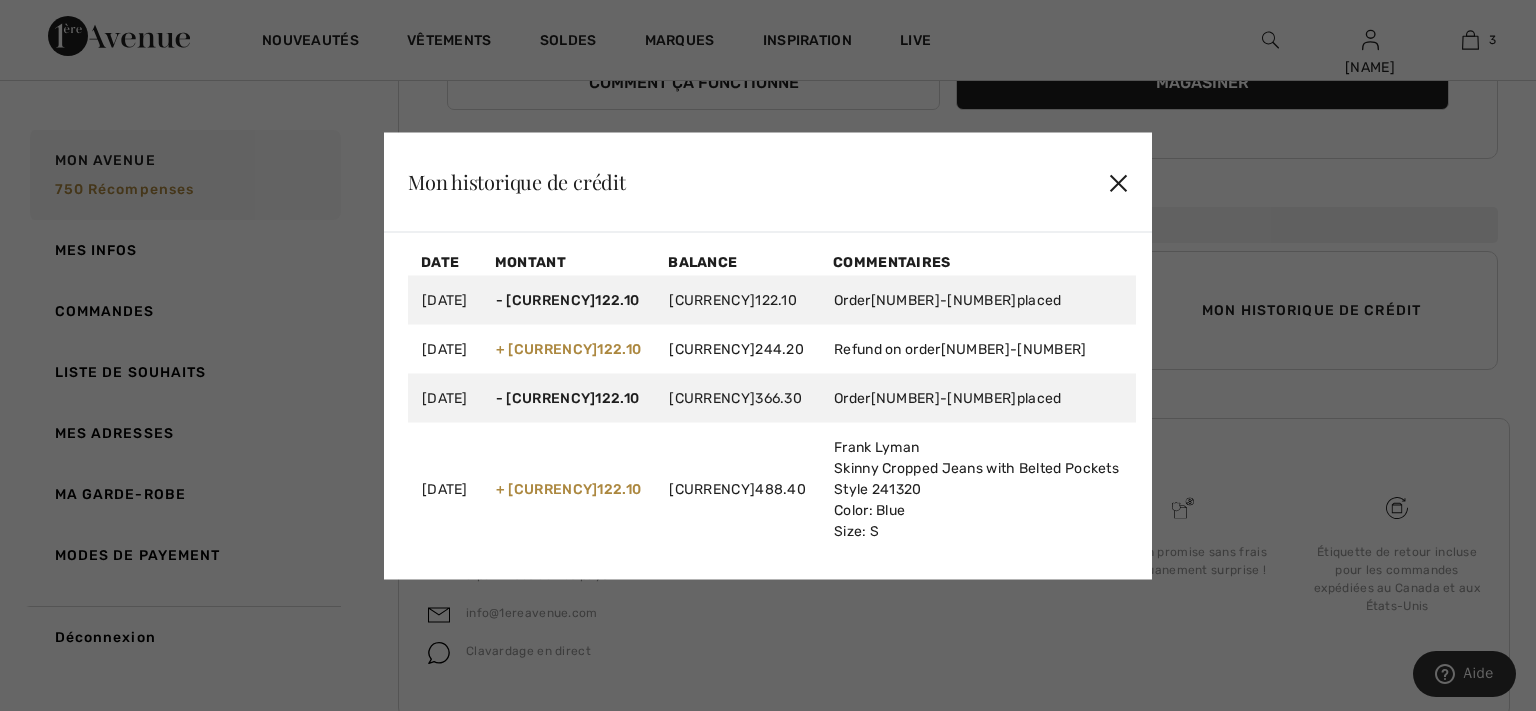 click on "✕" at bounding box center (1118, 182) 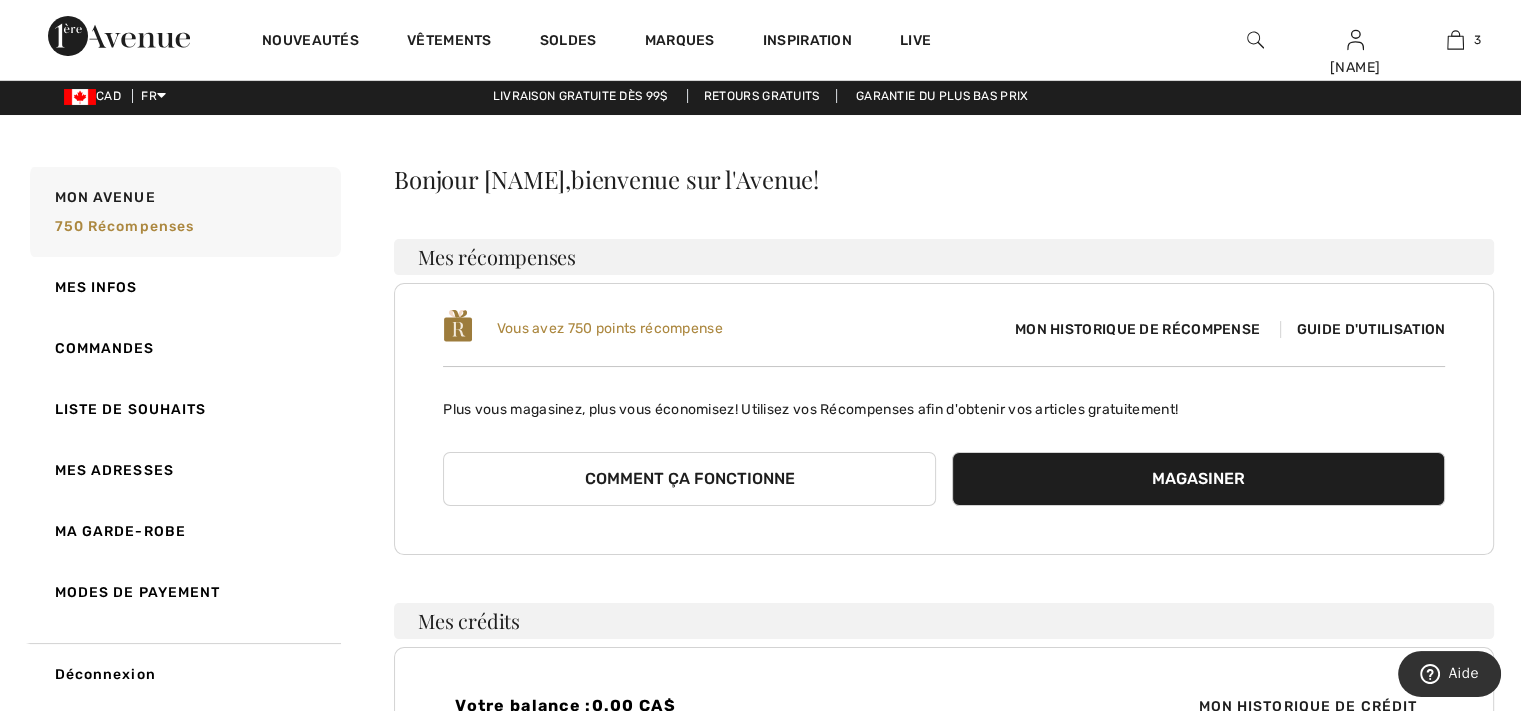 scroll, scrollTop: 0, scrollLeft: 0, axis: both 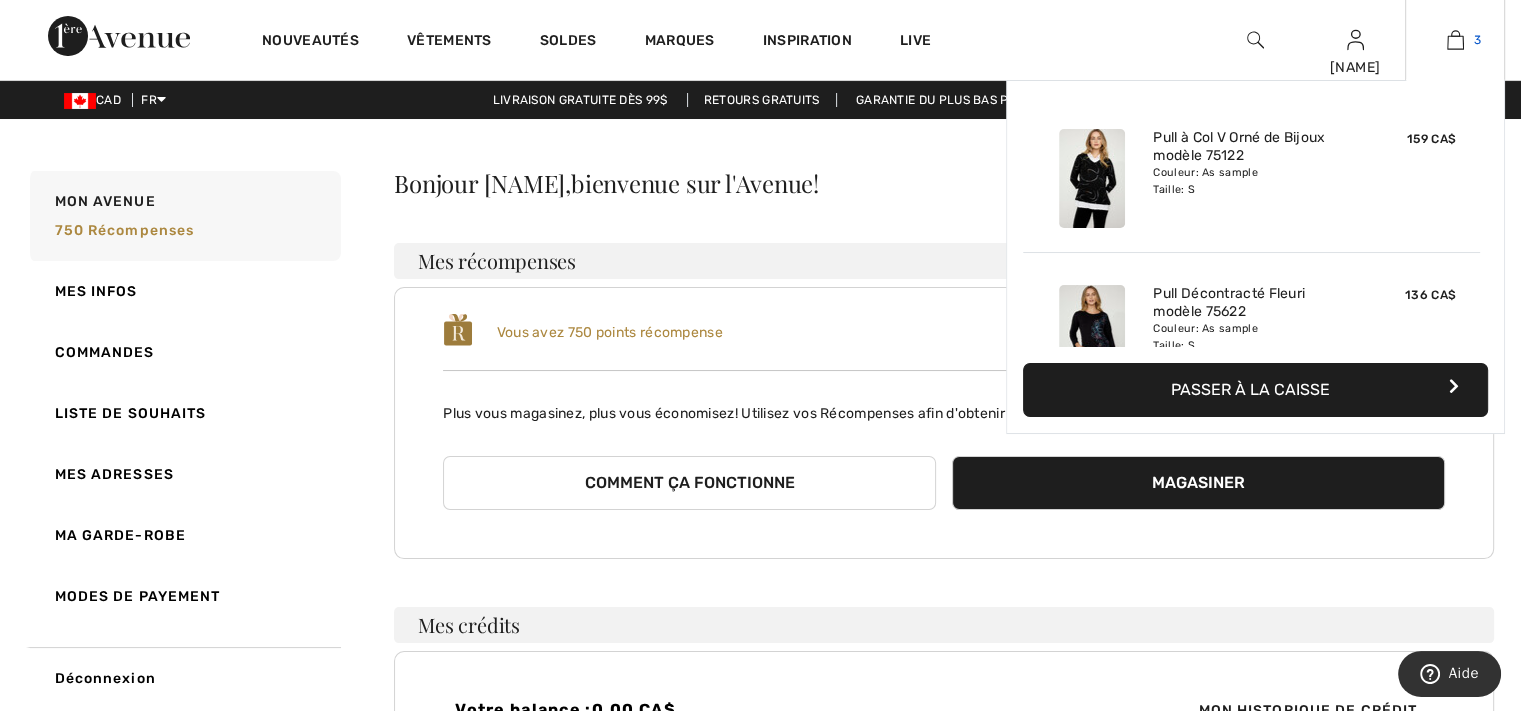 click at bounding box center [1455, 40] 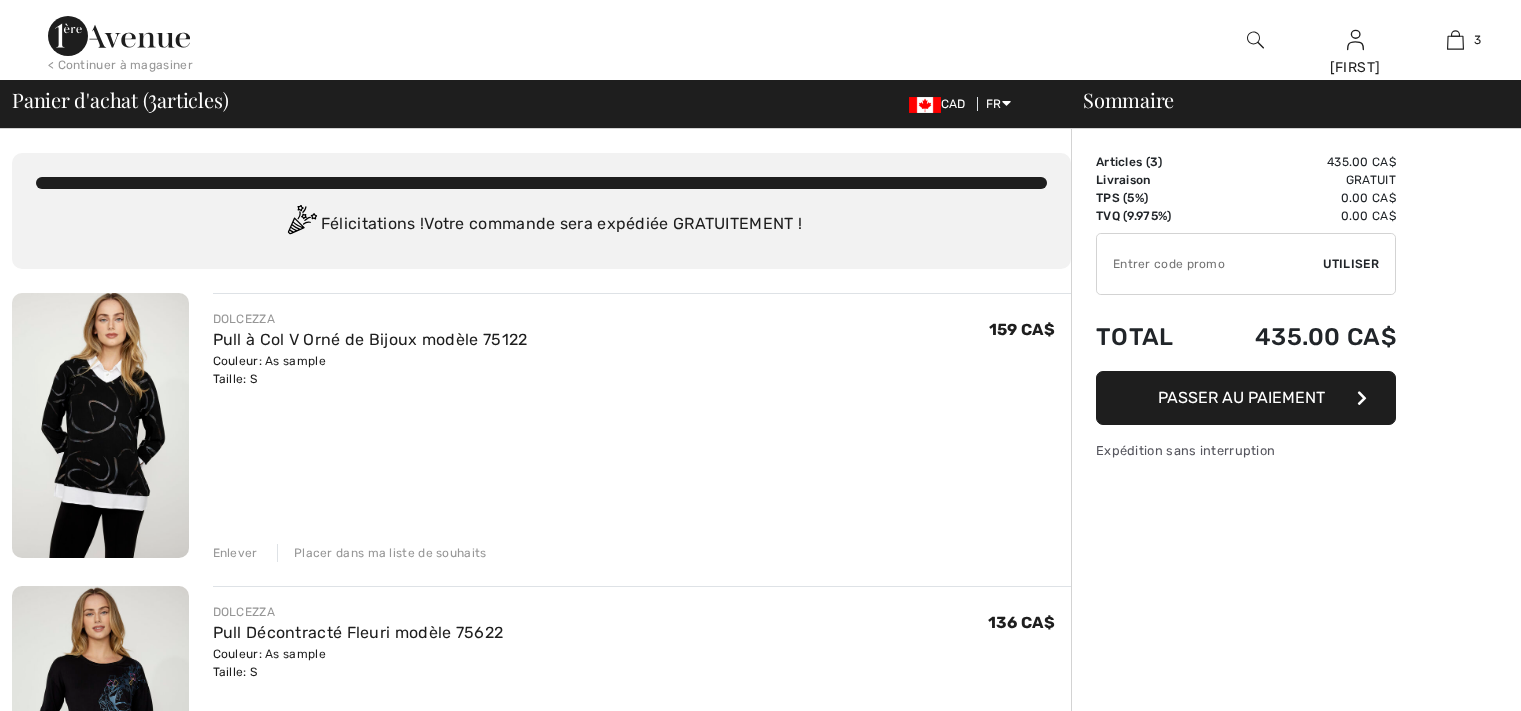 scroll, scrollTop: 0, scrollLeft: 0, axis: both 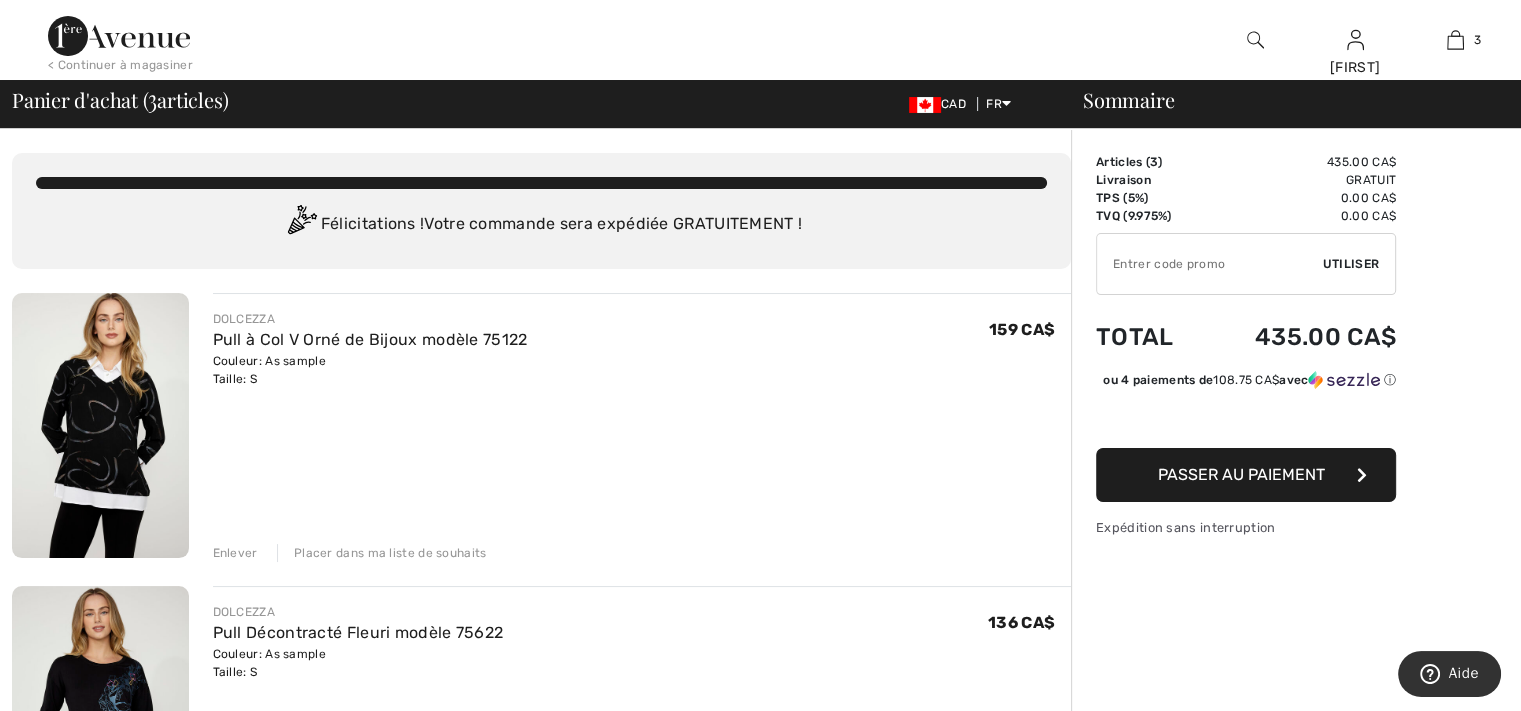 click at bounding box center (1210, 264) 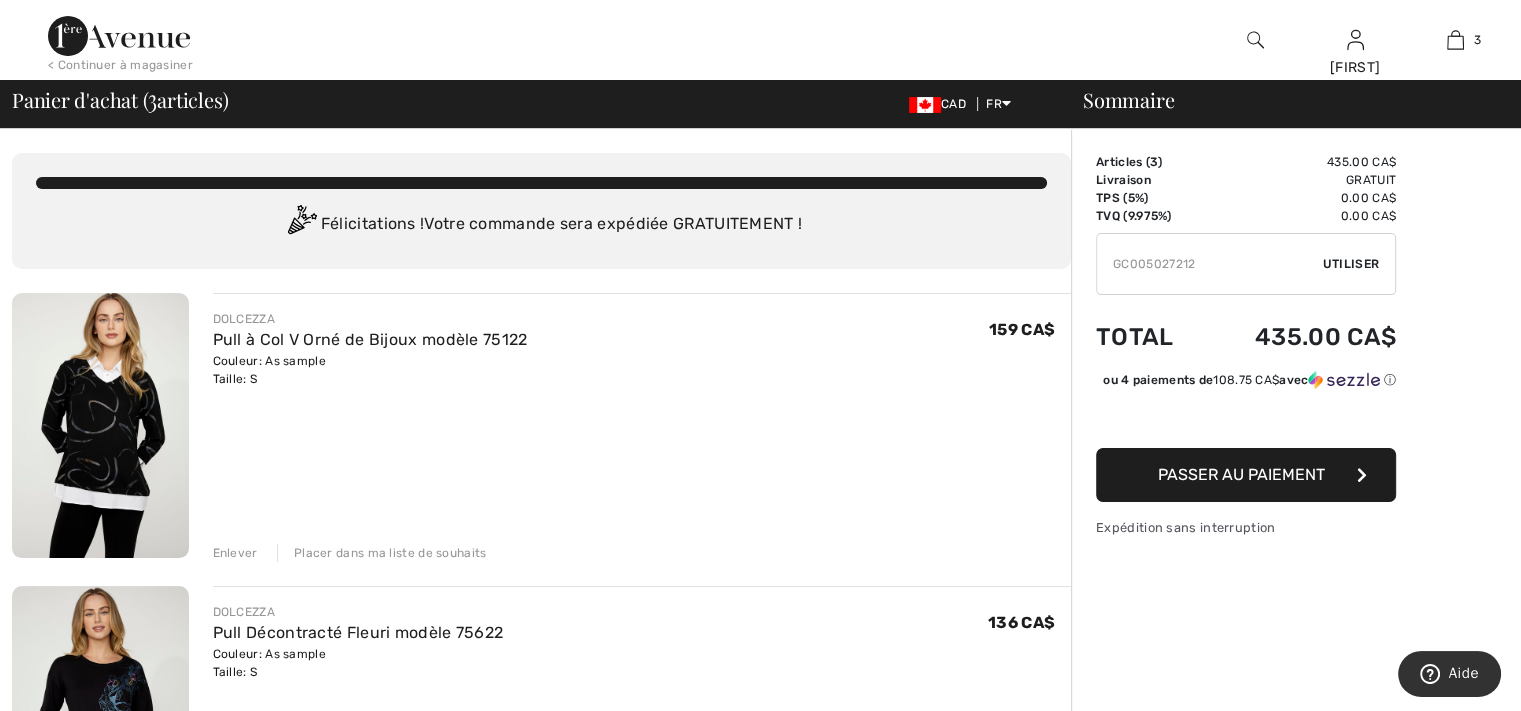 type on "GC005027212" 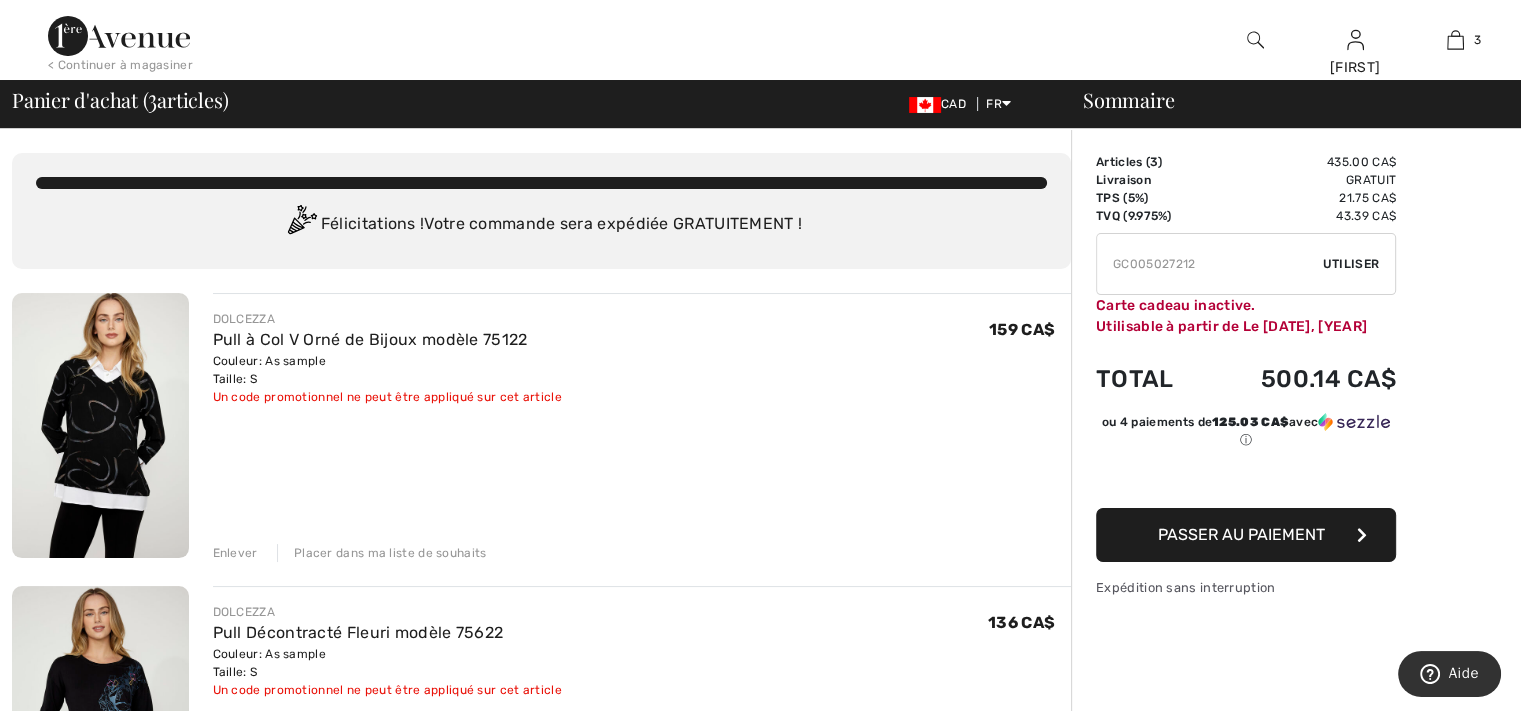 click on "DOLCEZZA
Pull à Col V Orné de Bijoux modèle 75122
Couleur: As sample
Taille: S
Vente finale
Un code promotionnel ne peut être appliqué sur cet article
159 CA$
159 CA$
Enlever
Placer dans ma liste de souhaits" at bounding box center [642, 427] 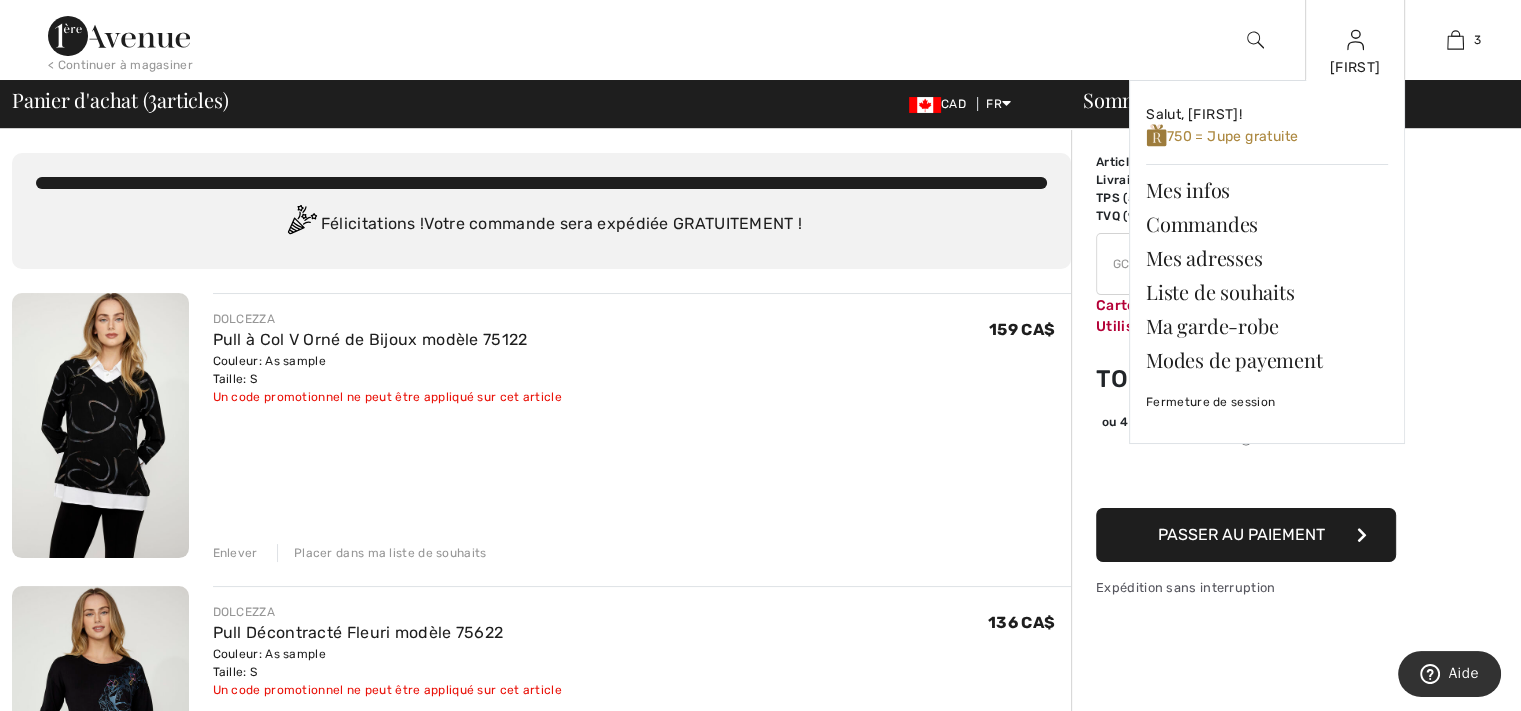 click on "[FIRST]" at bounding box center (1355, 67) 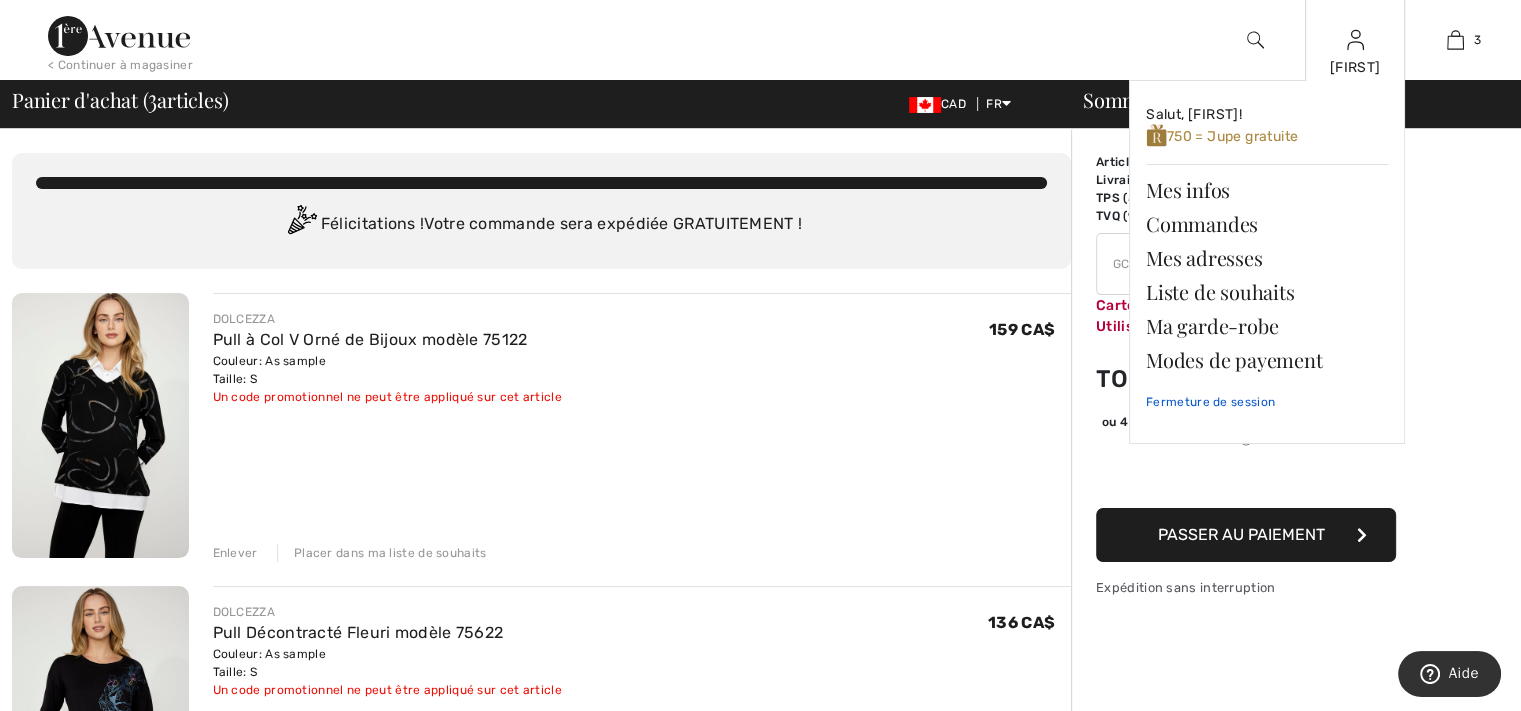 click on "Fermeture de session" at bounding box center (1267, 402) 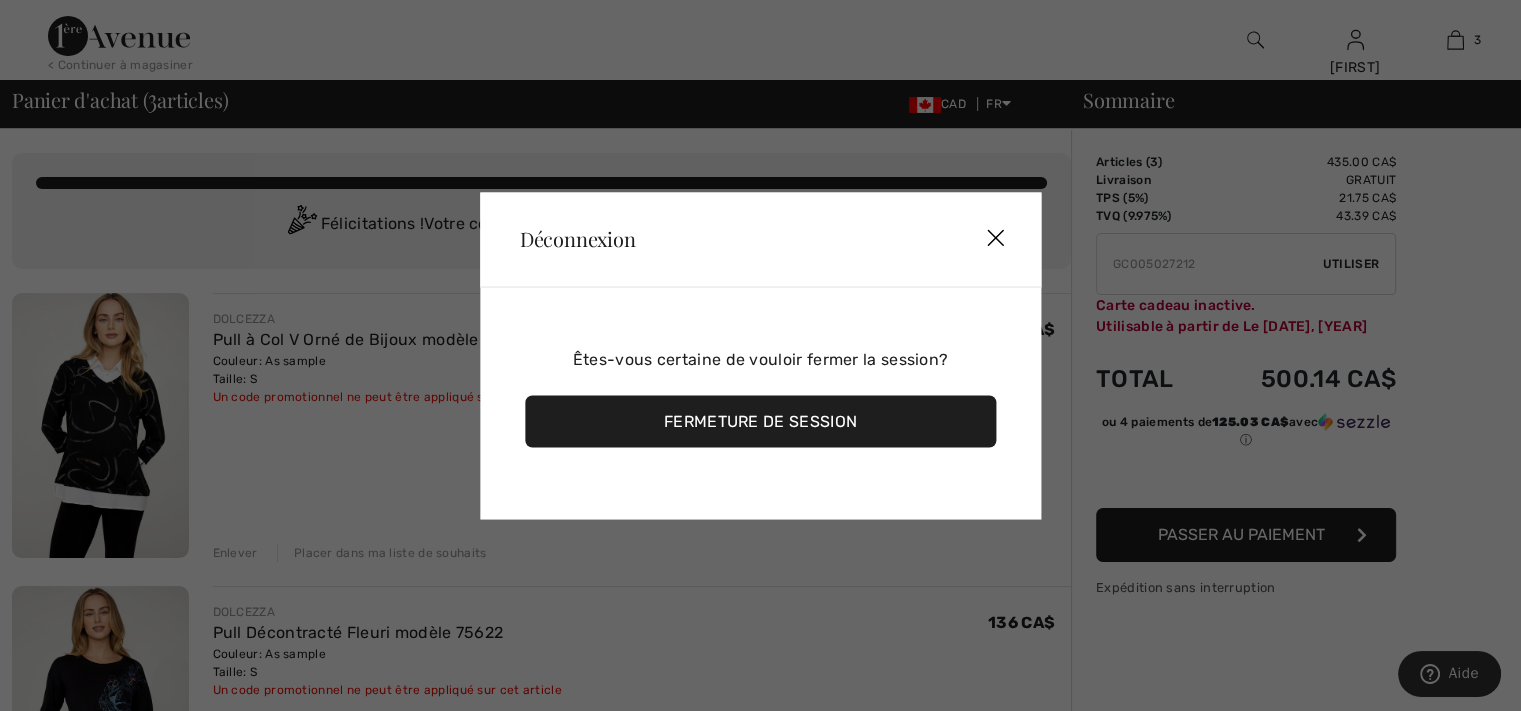 click on "Fermeture de session" at bounding box center (760, 421) 